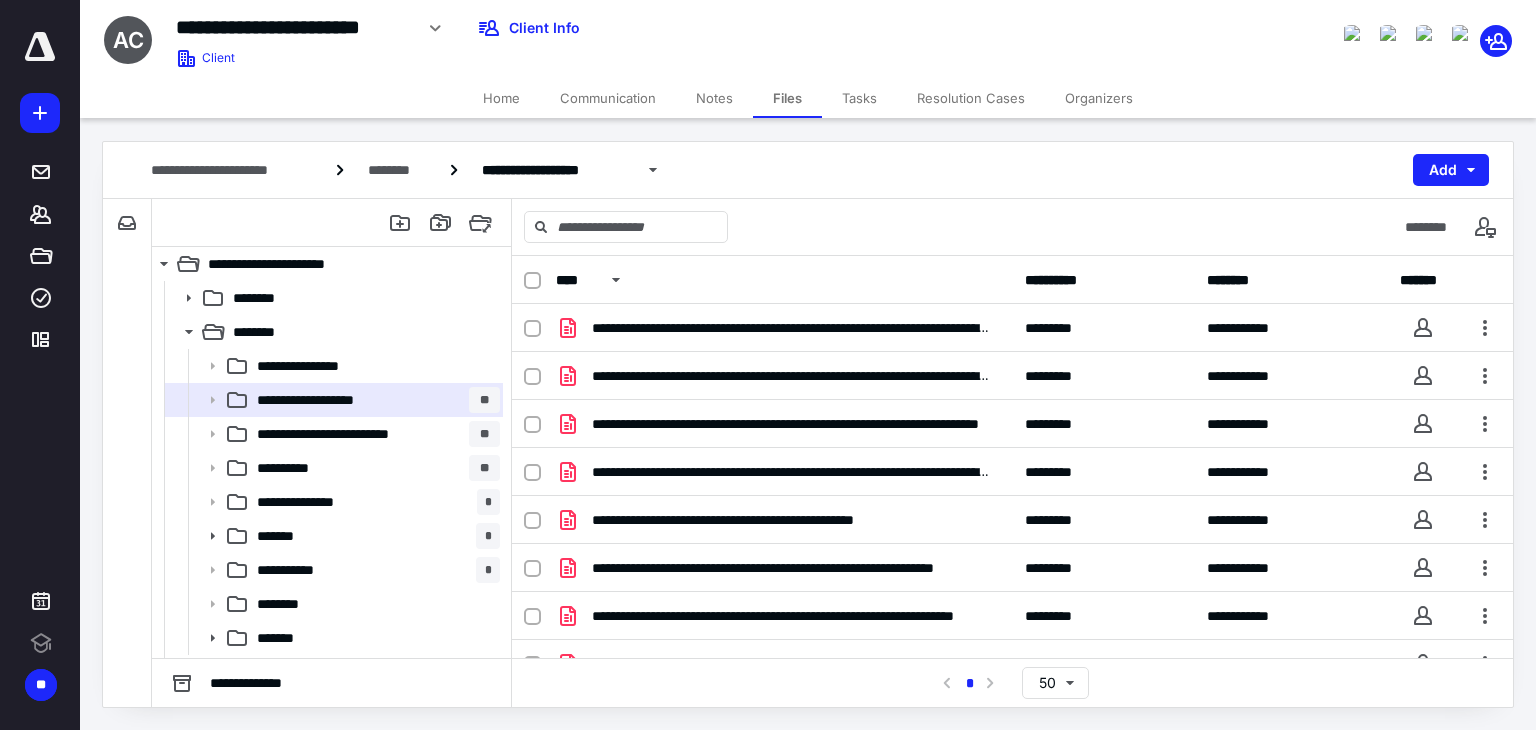scroll, scrollTop: 0, scrollLeft: 0, axis: both 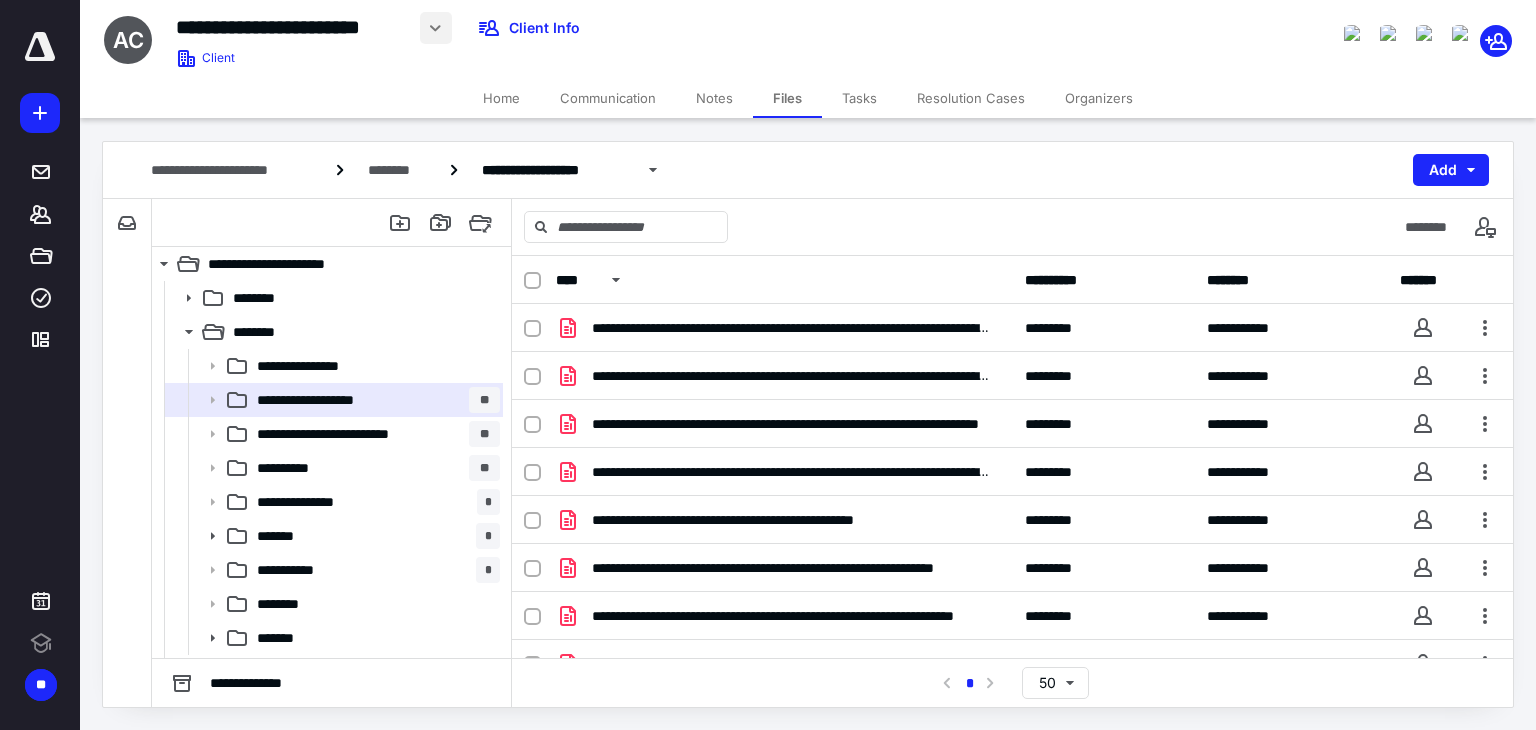 click at bounding box center [436, 28] 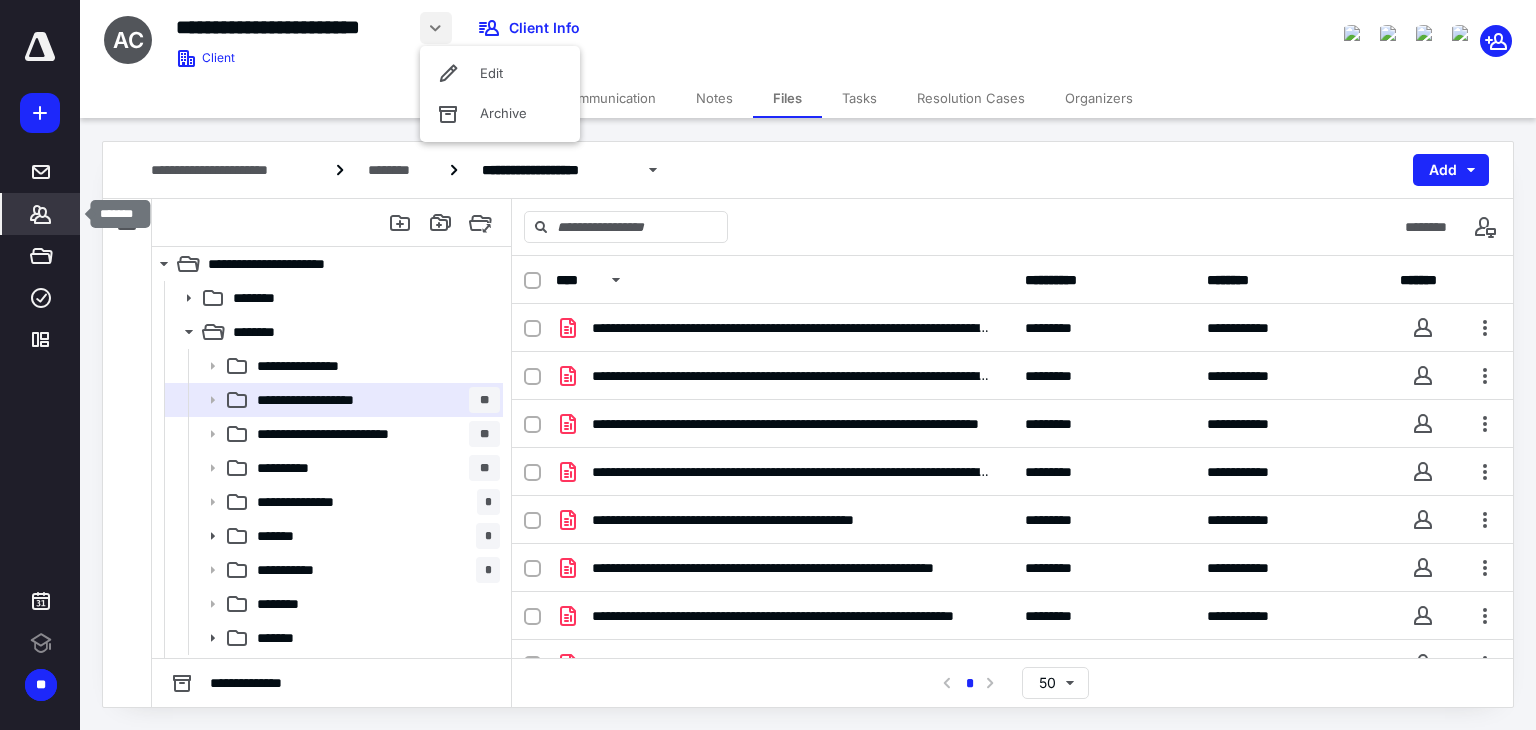click 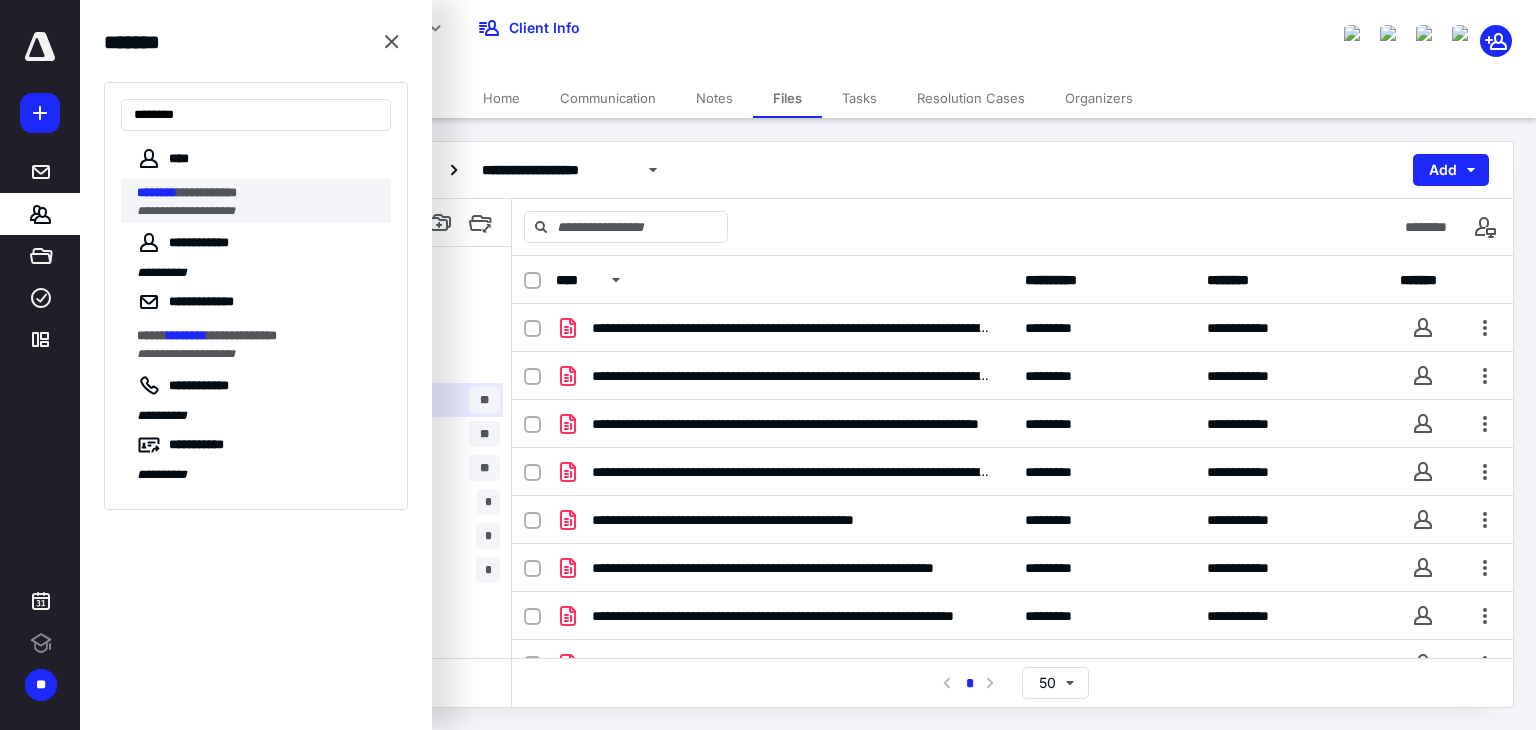 type on "********" 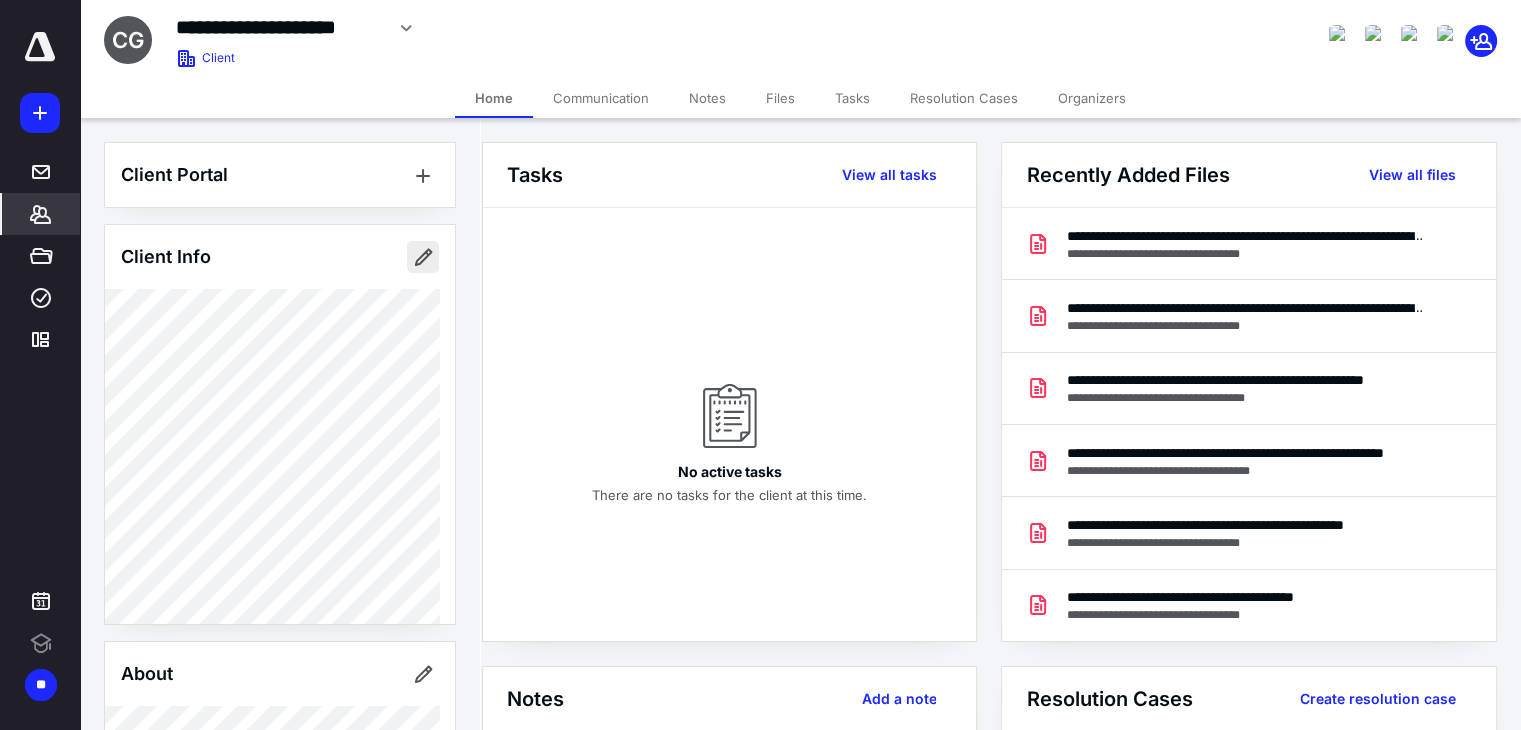 click at bounding box center [423, 257] 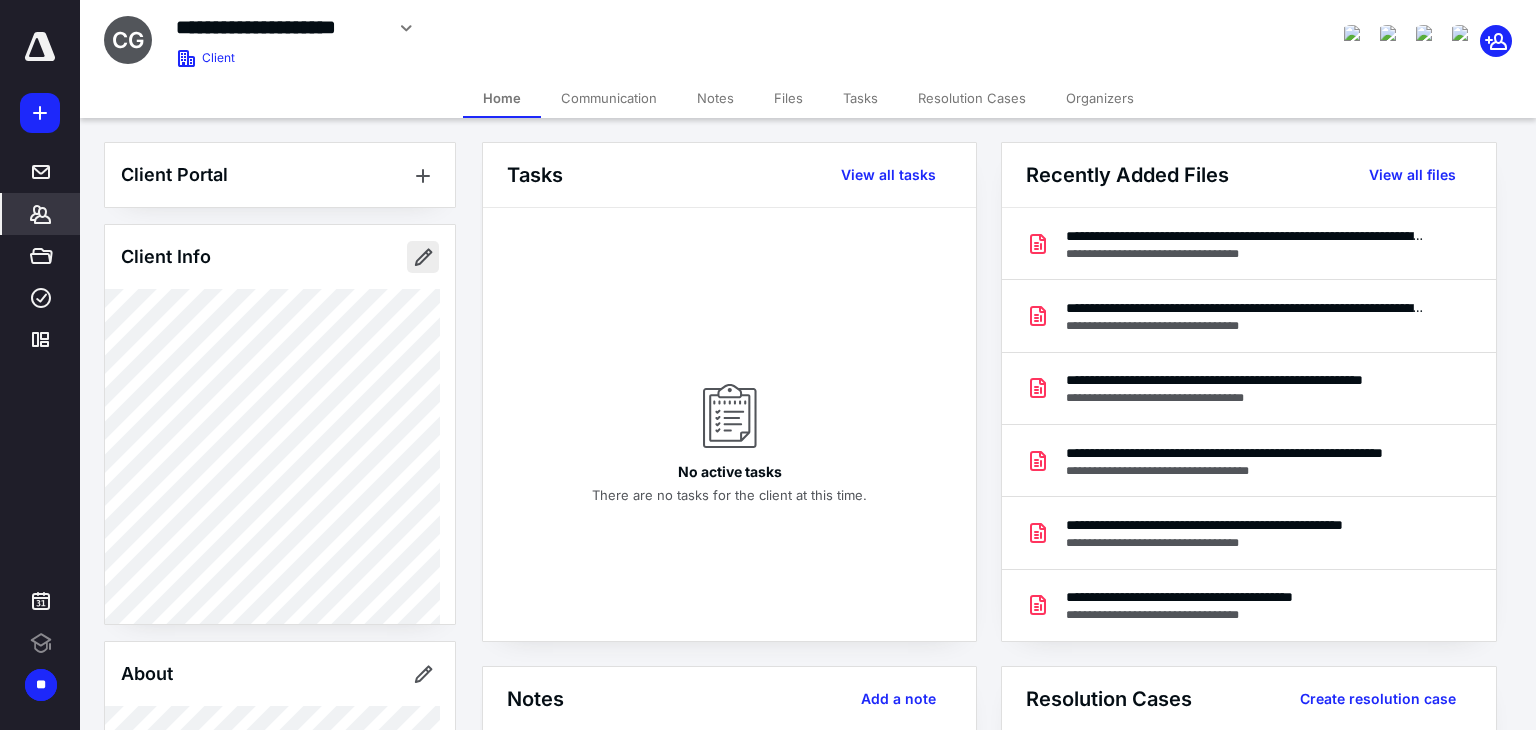 type on "**********" 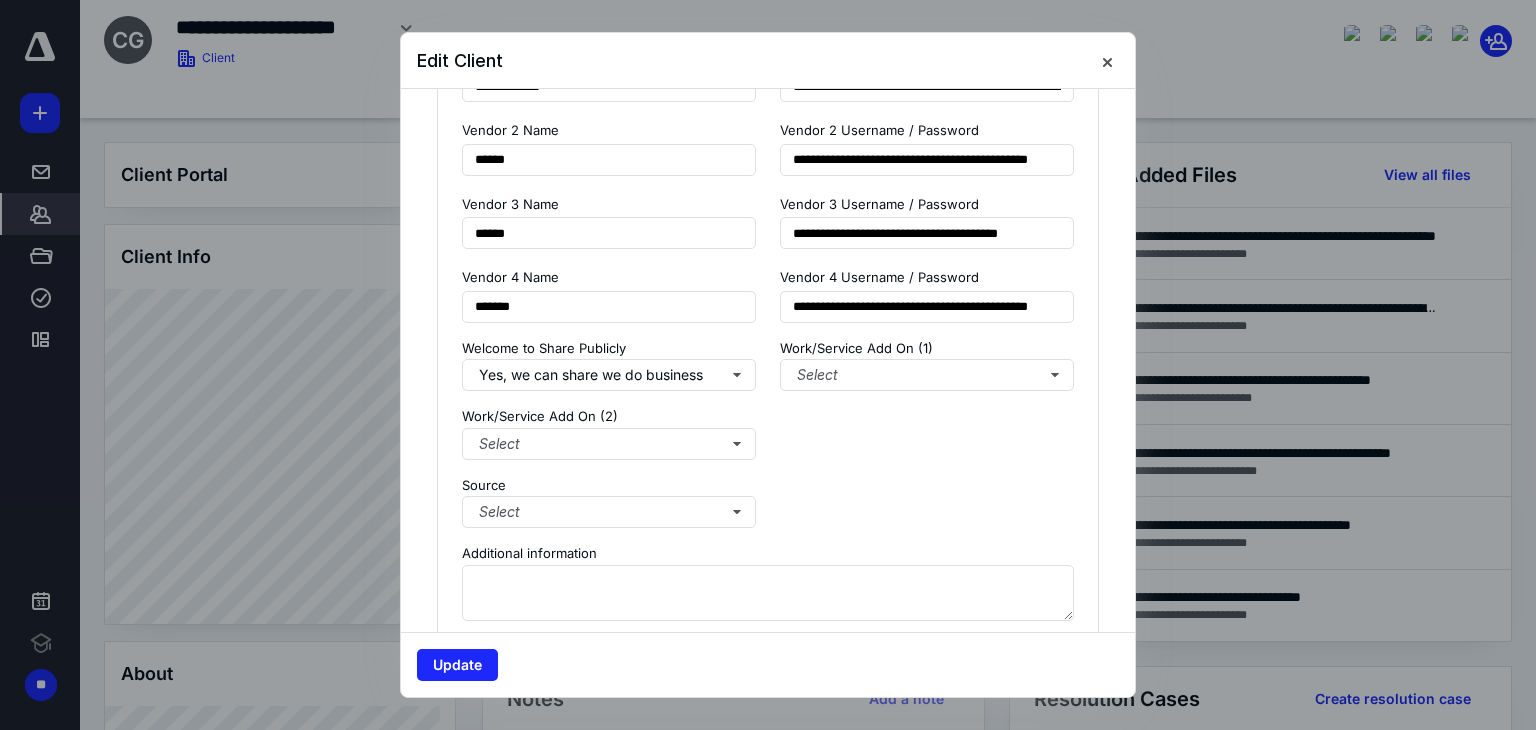 scroll, scrollTop: 1900, scrollLeft: 0, axis: vertical 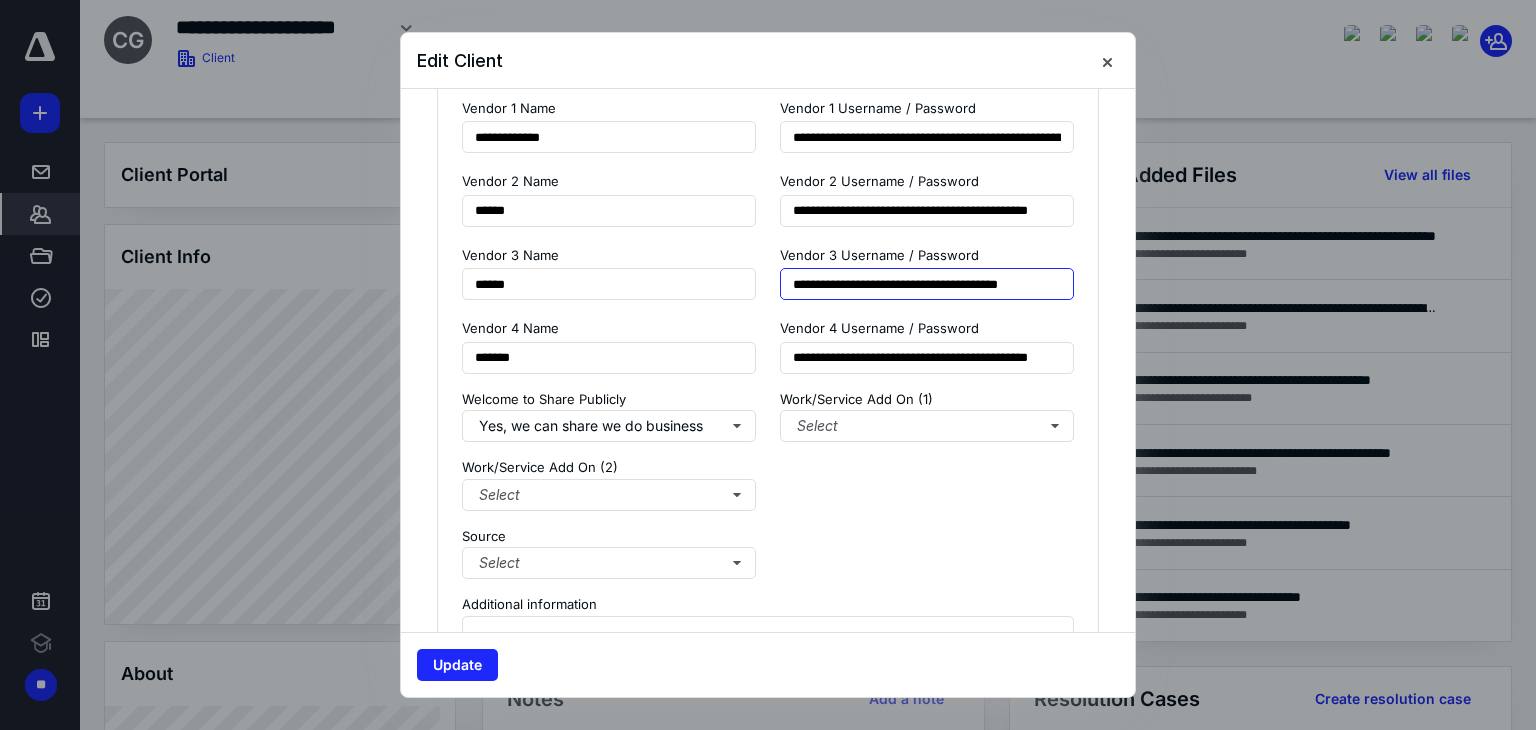 drag, startPoint x: 788, startPoint y: 280, endPoint x: 936, endPoint y: 277, distance: 148.0304 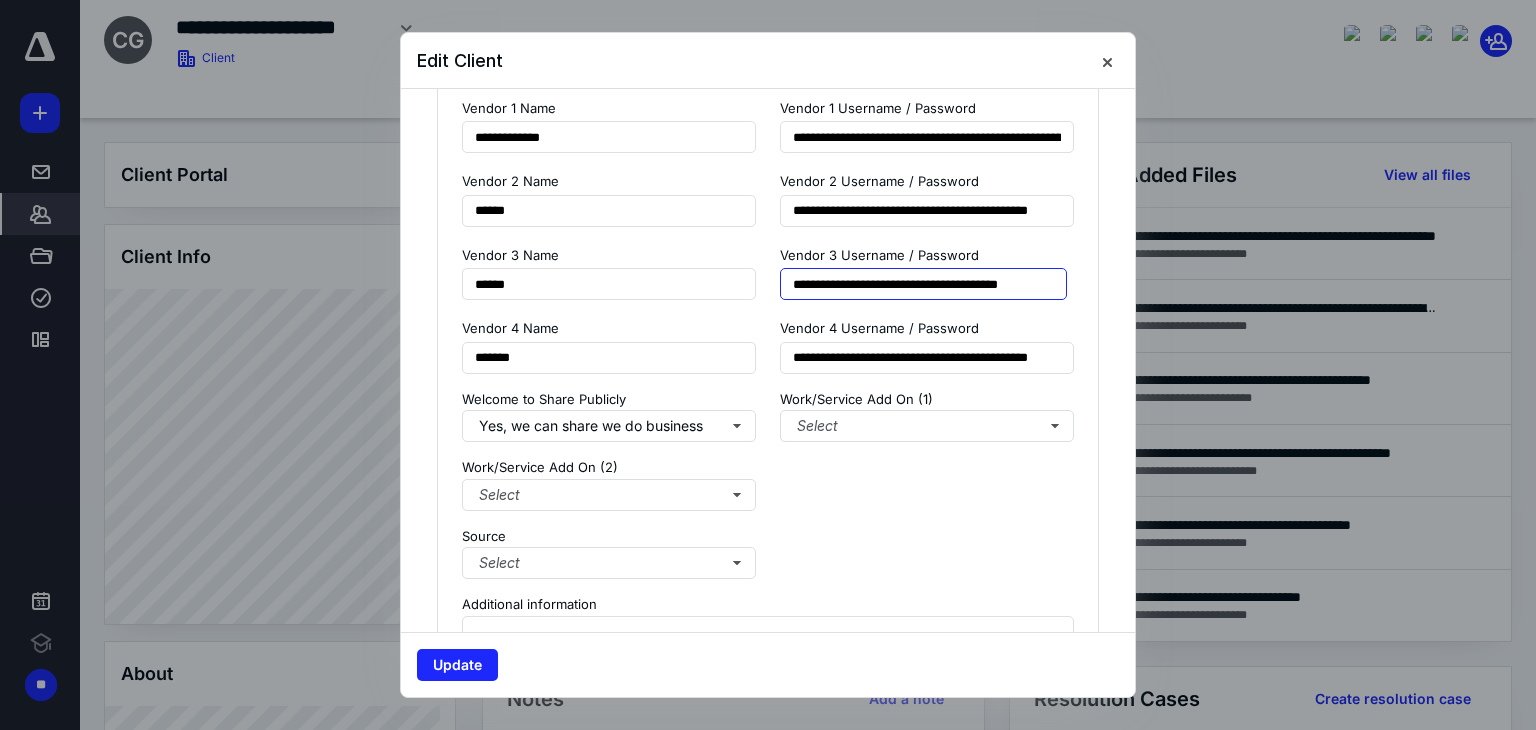 drag, startPoint x: 951, startPoint y: 282, endPoint x: 1088, endPoint y: 270, distance: 137.52454 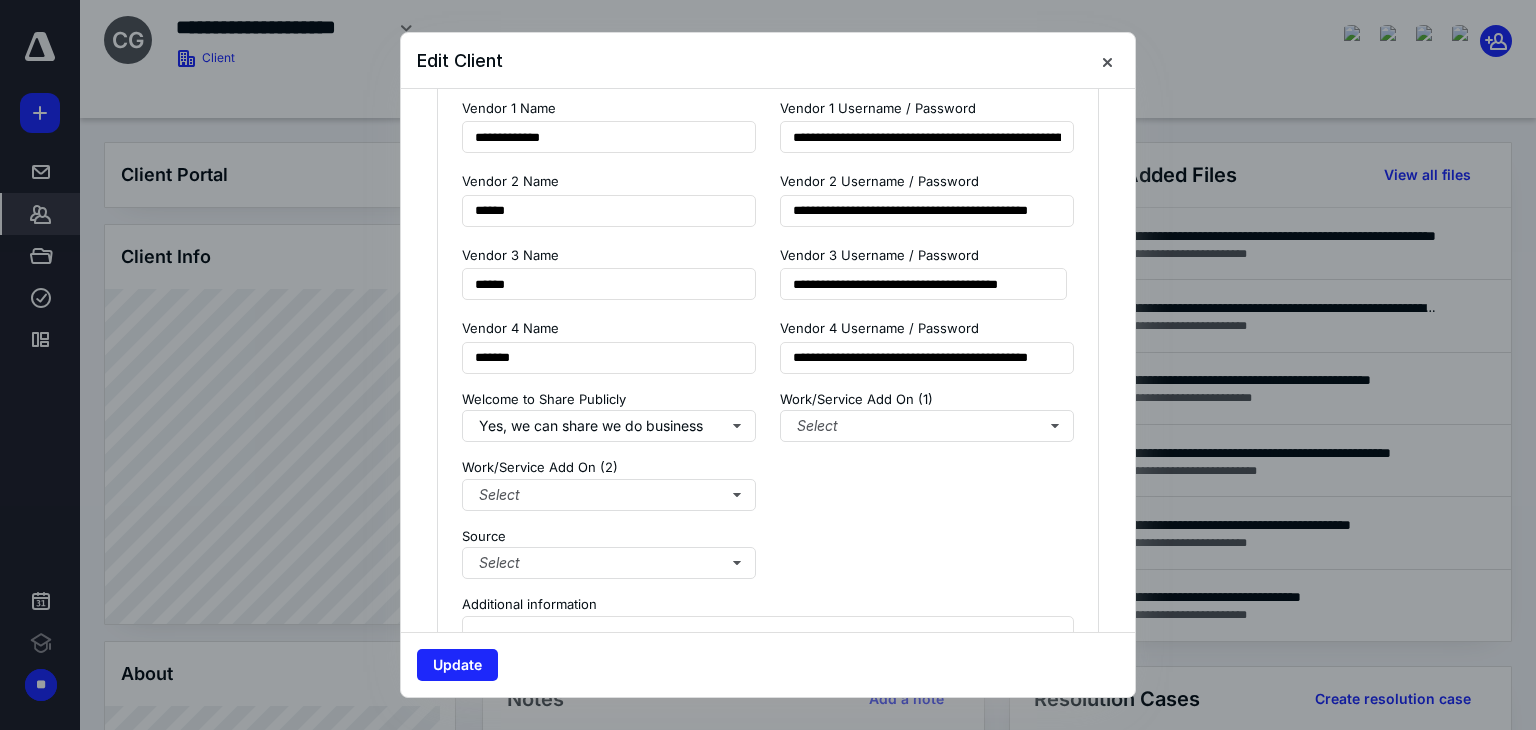 scroll, scrollTop: 0, scrollLeft: 0, axis: both 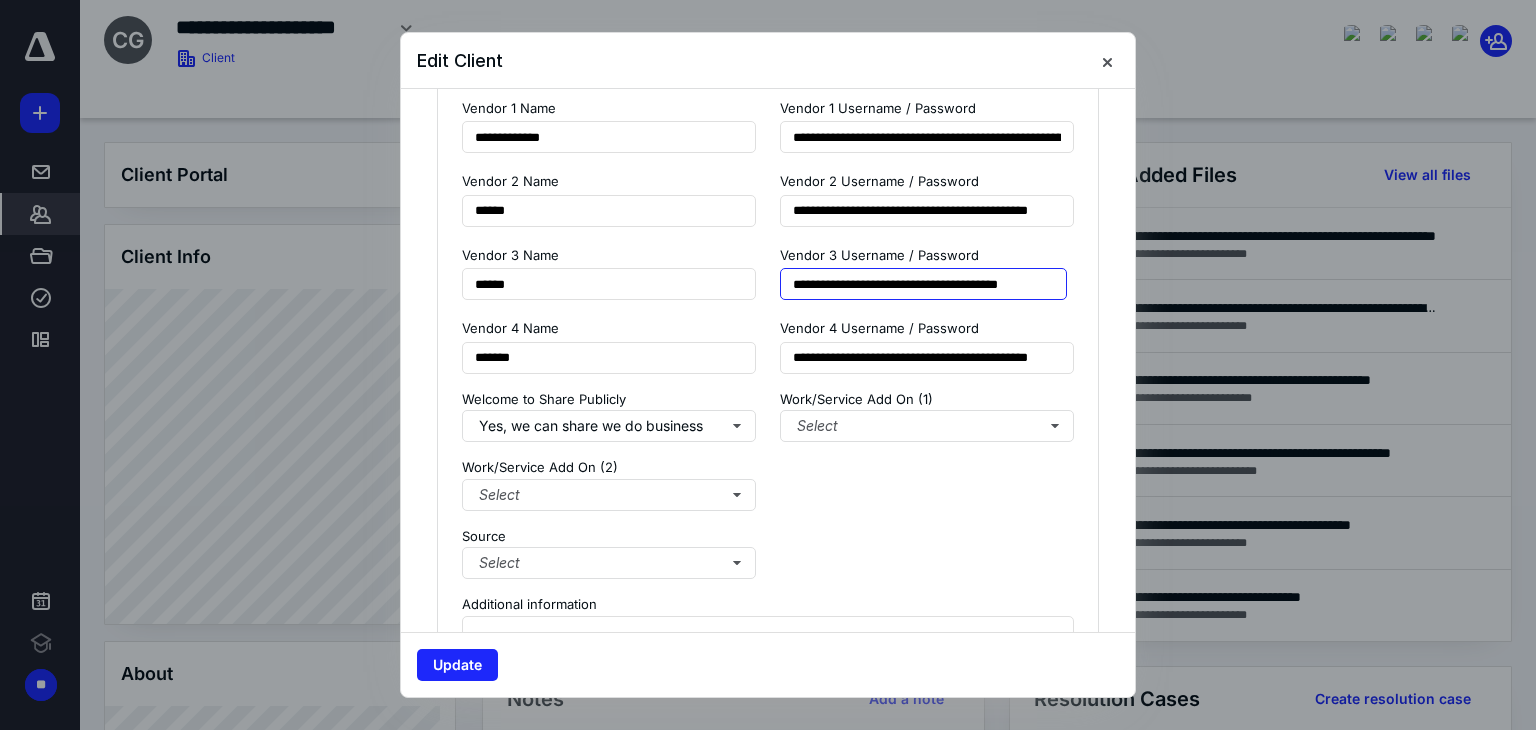 click on "**********" at bounding box center (923, 284) 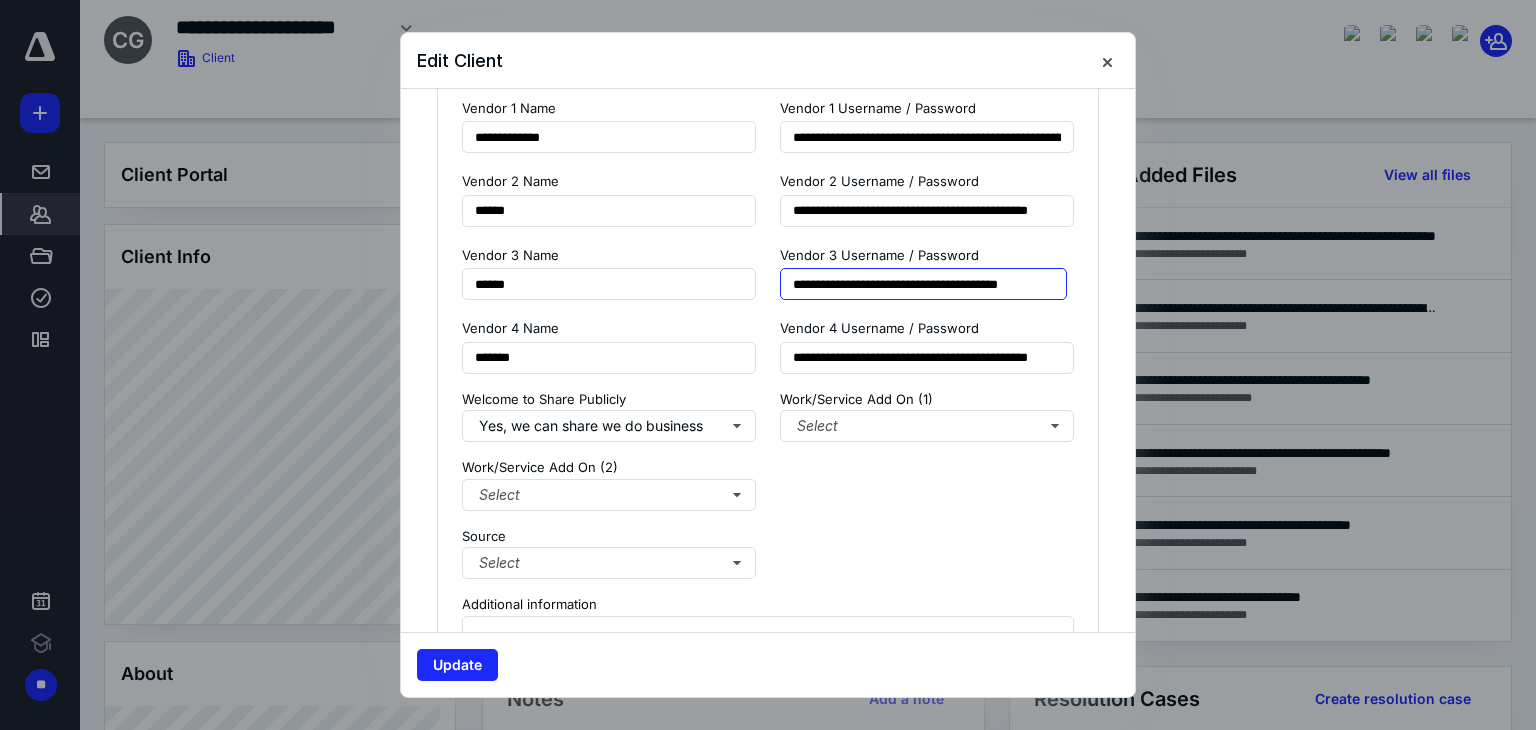 scroll, scrollTop: 0, scrollLeft: 11, axis: horizontal 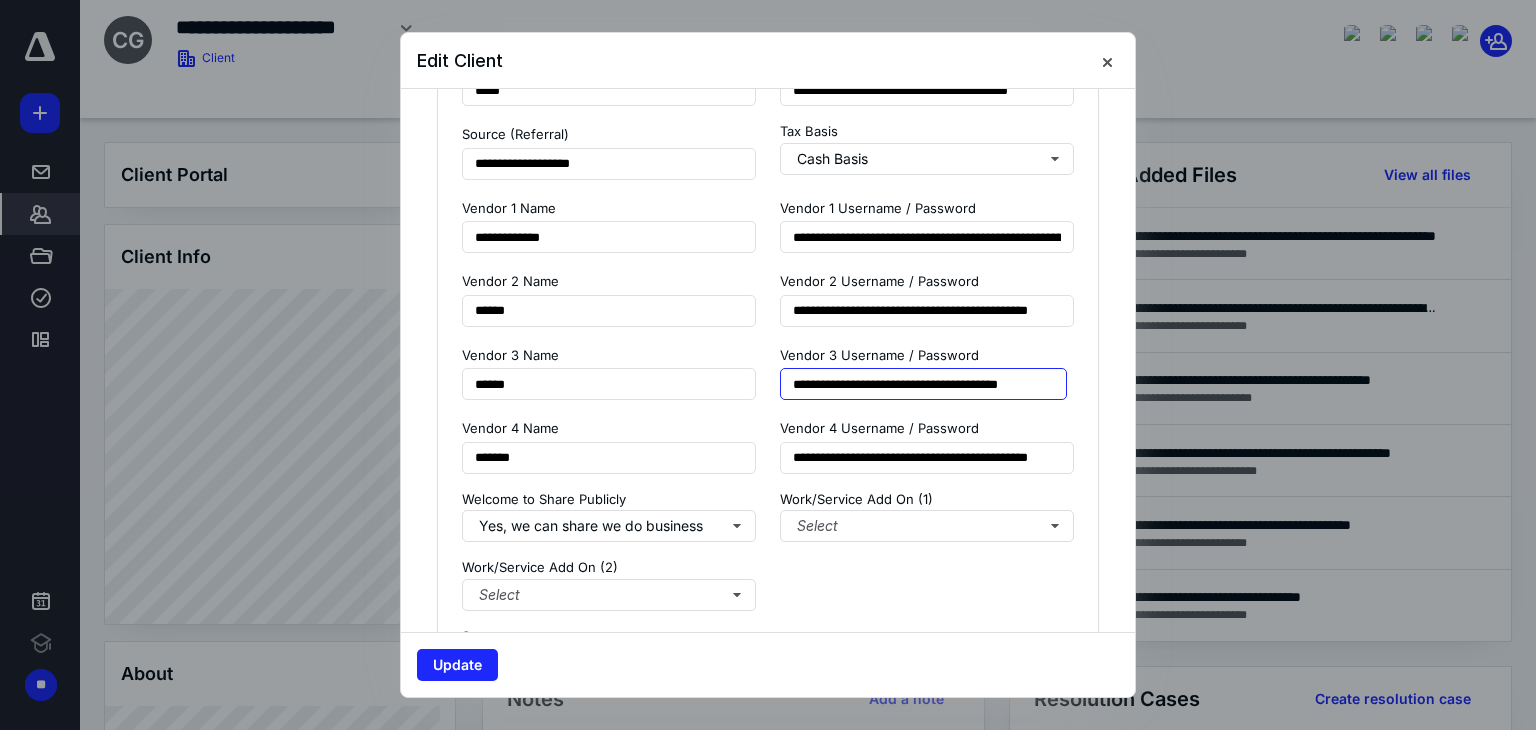 click on "**********" at bounding box center [923, 384] 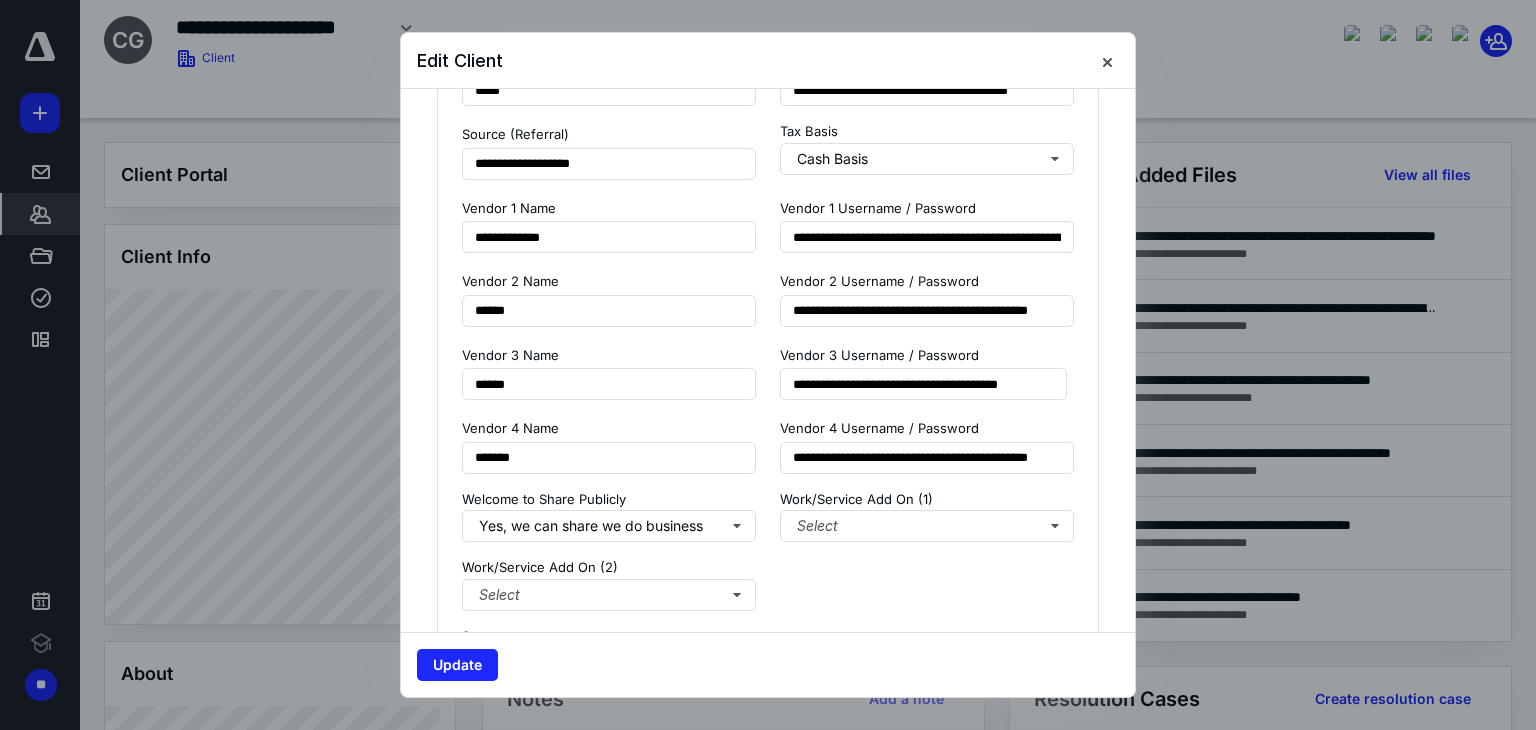 click at bounding box center [768, 365] 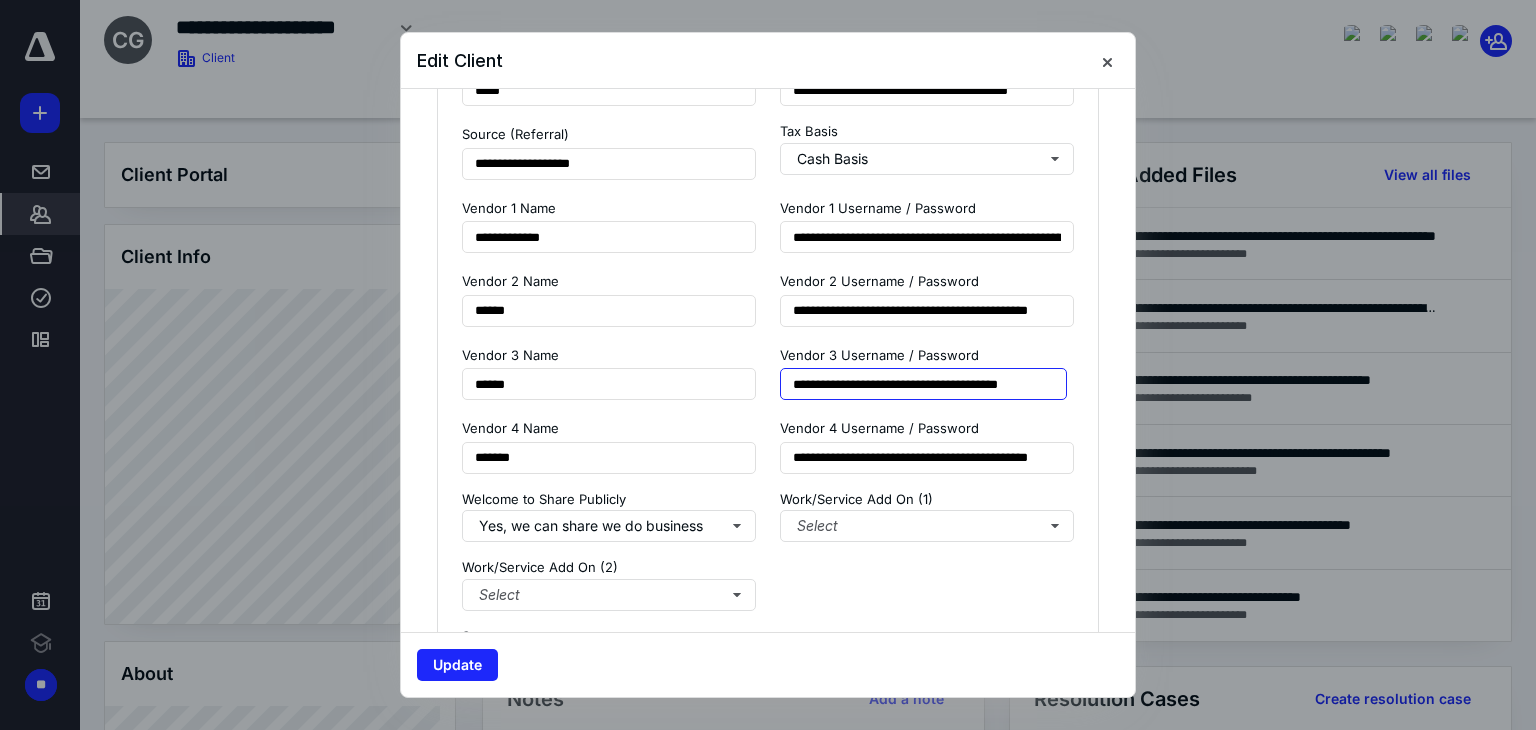 drag, startPoint x: 1004, startPoint y: 385, endPoint x: 1008, endPoint y: 399, distance: 14.56022 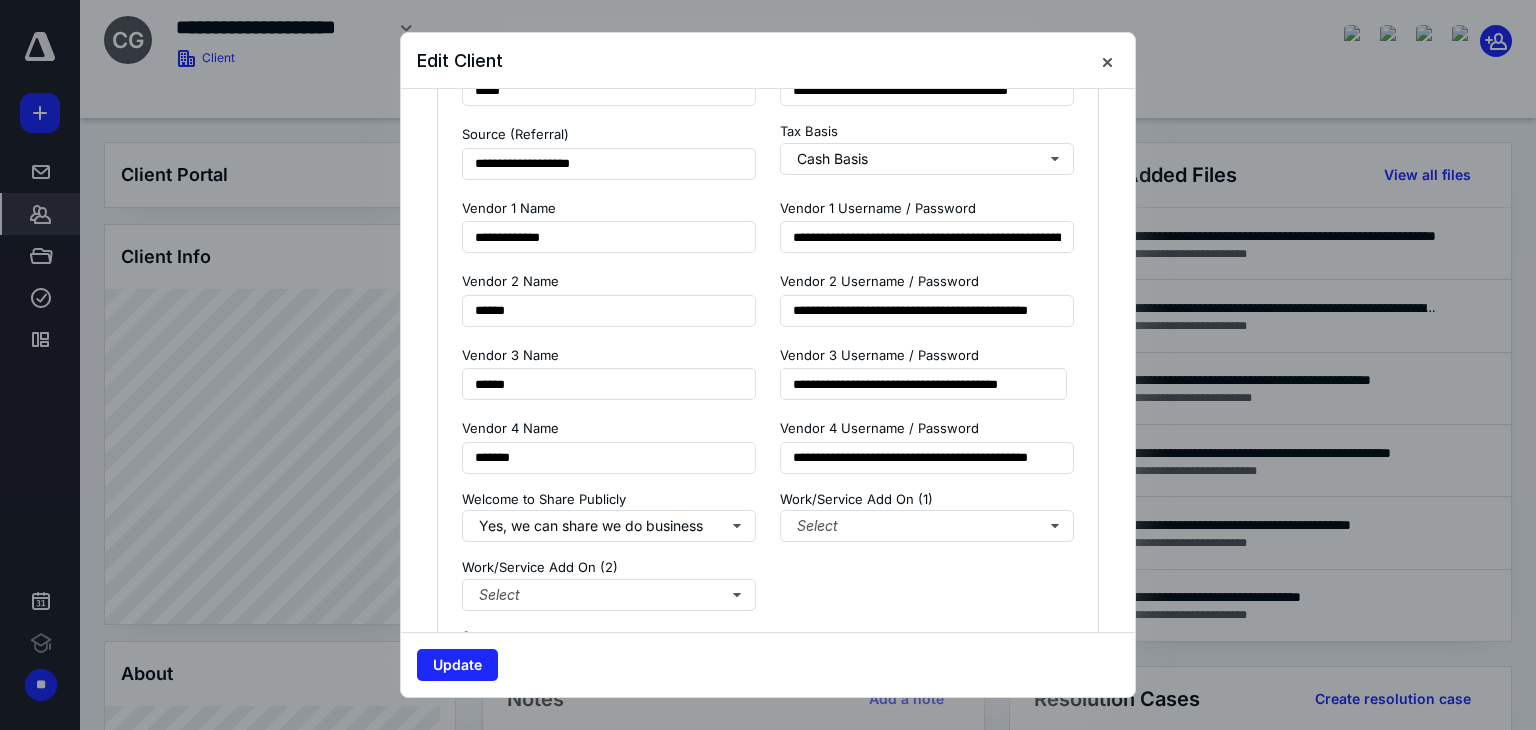 scroll, scrollTop: 0, scrollLeft: 0, axis: both 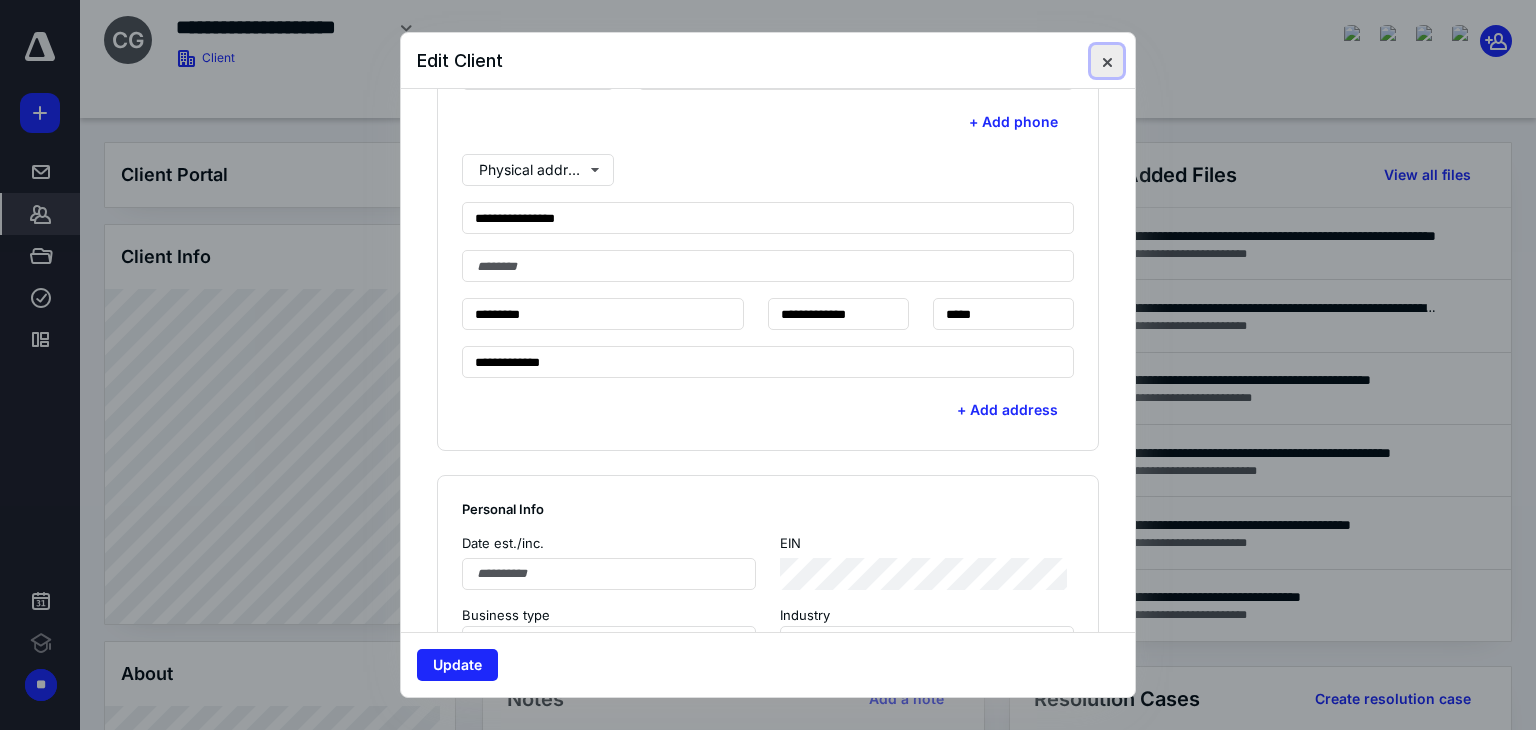 click at bounding box center (1107, 61) 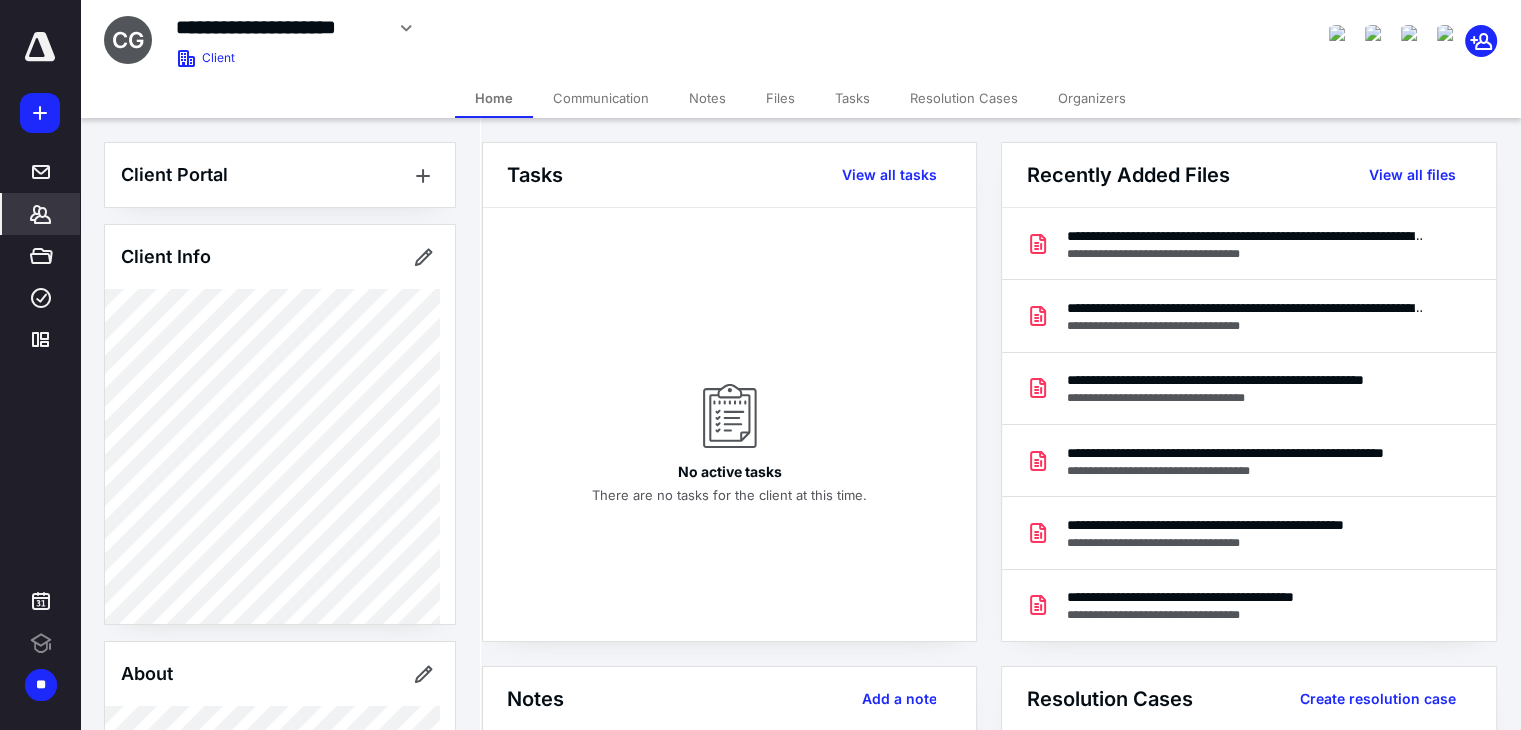 click on "Client Info" at bounding box center (166, 257) 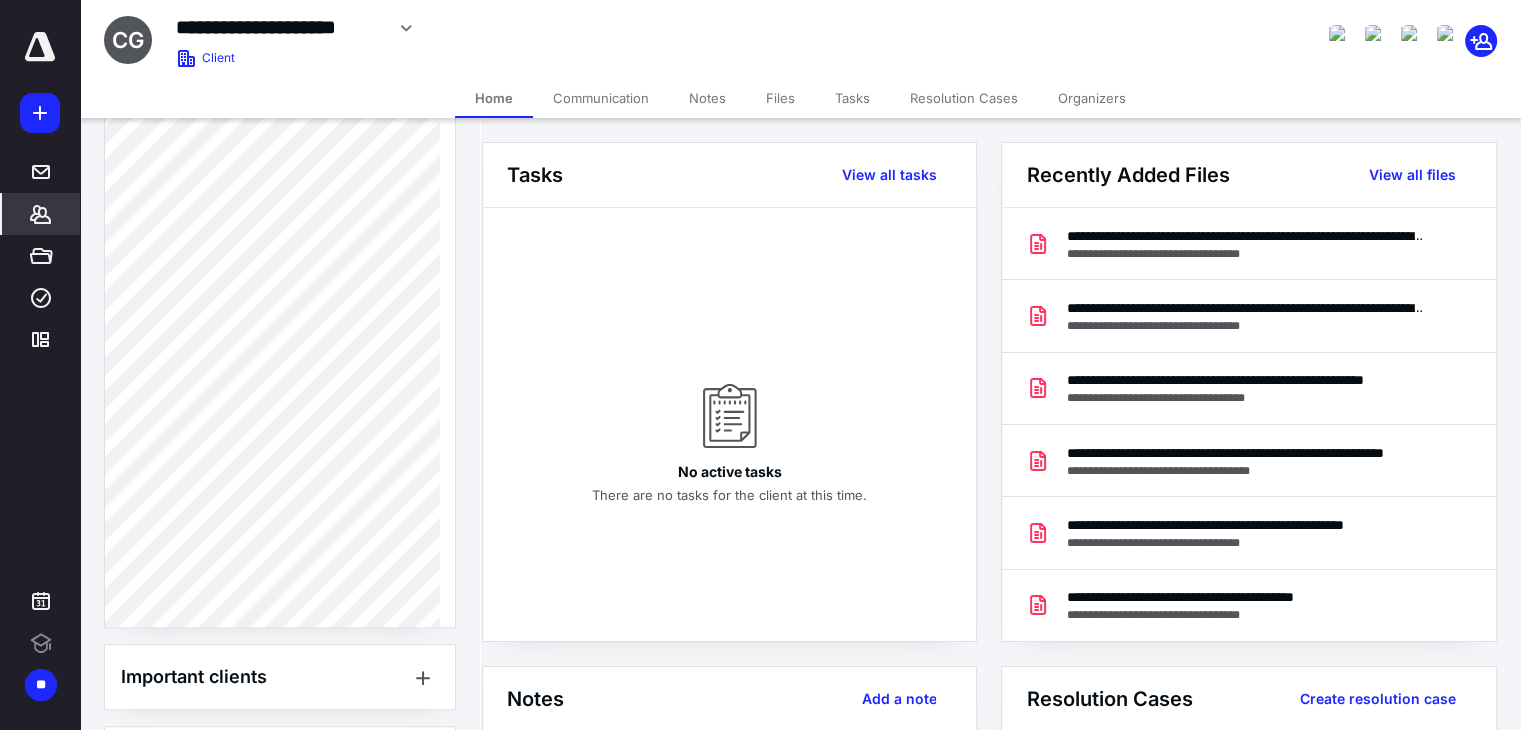 scroll, scrollTop: 1984, scrollLeft: 0, axis: vertical 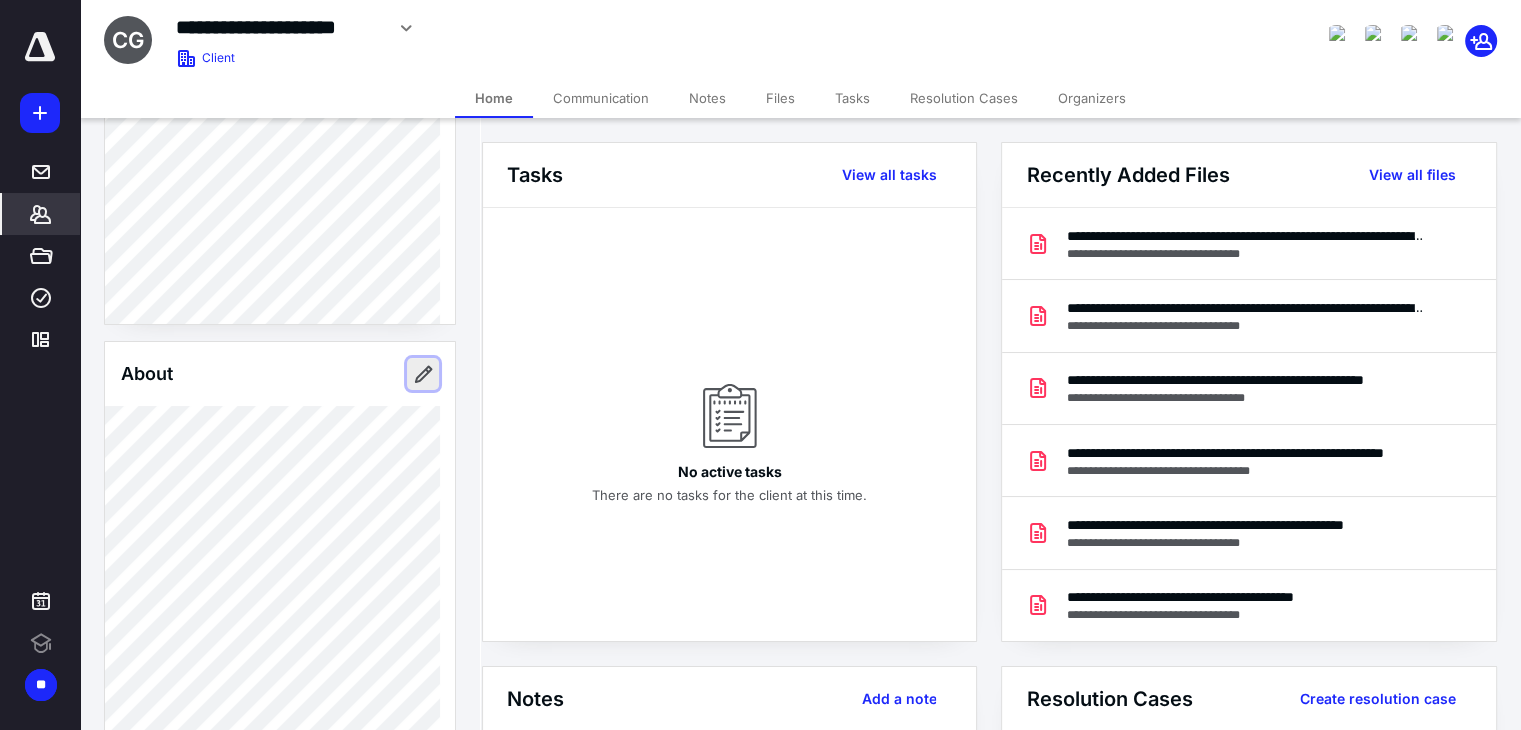 click at bounding box center (423, 374) 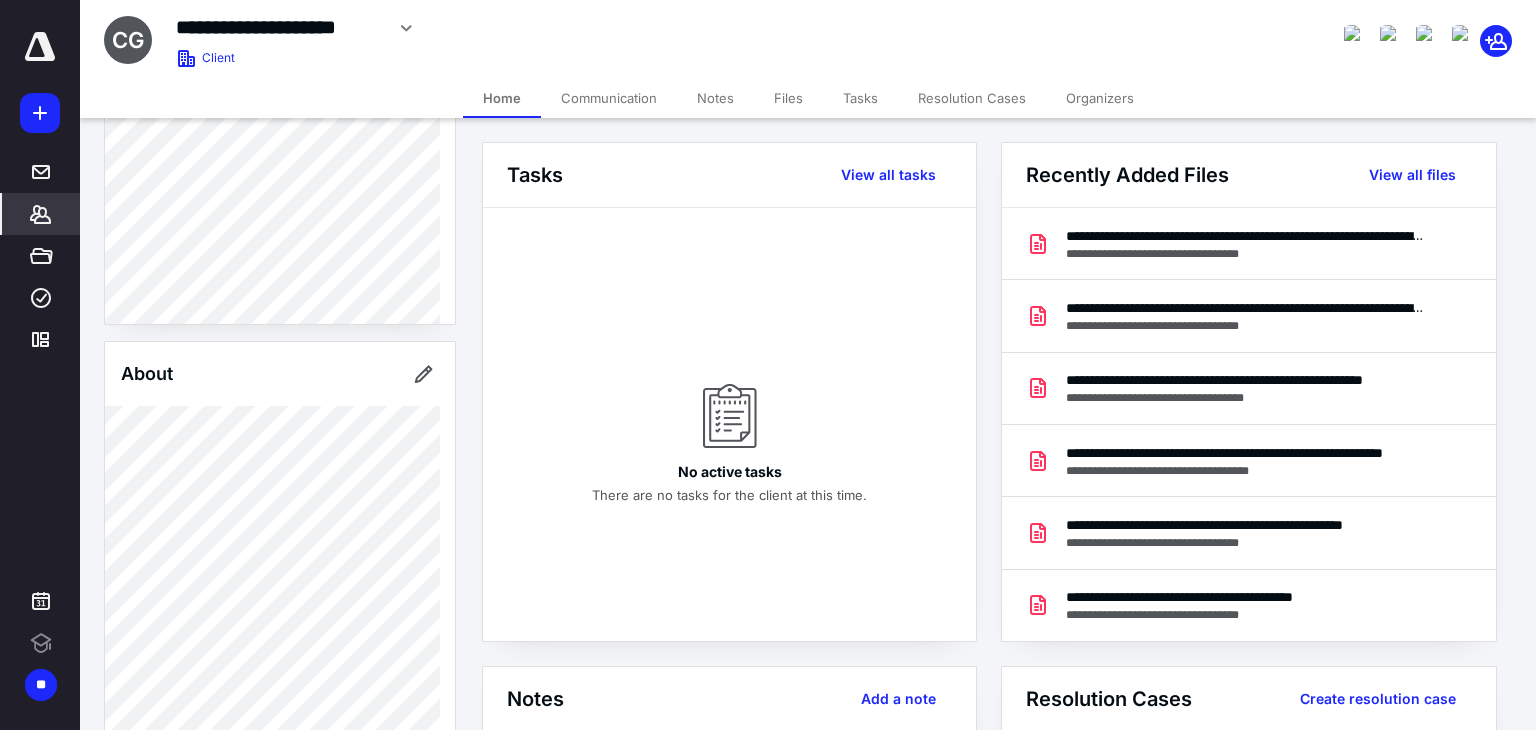 type on "**********" 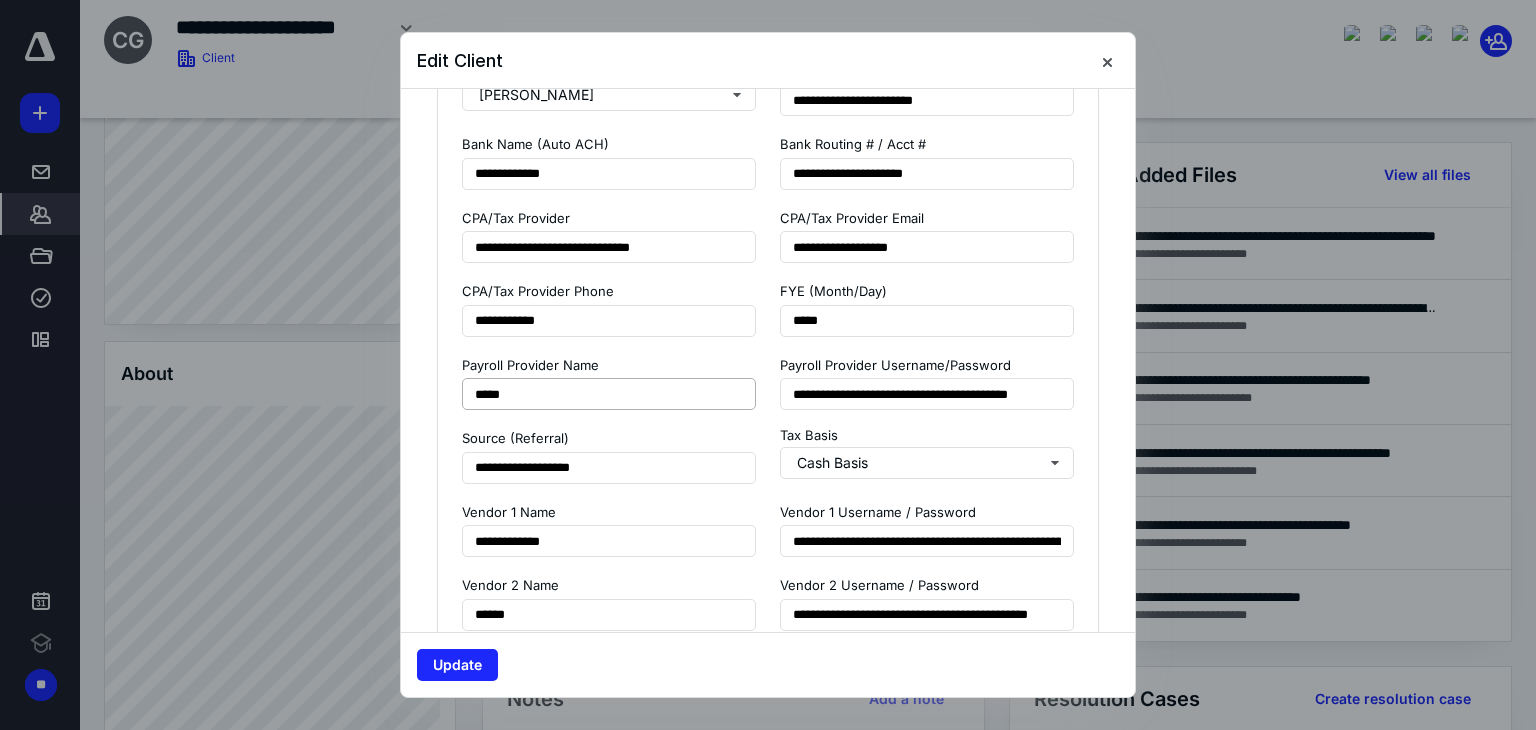 scroll, scrollTop: 1500, scrollLeft: 0, axis: vertical 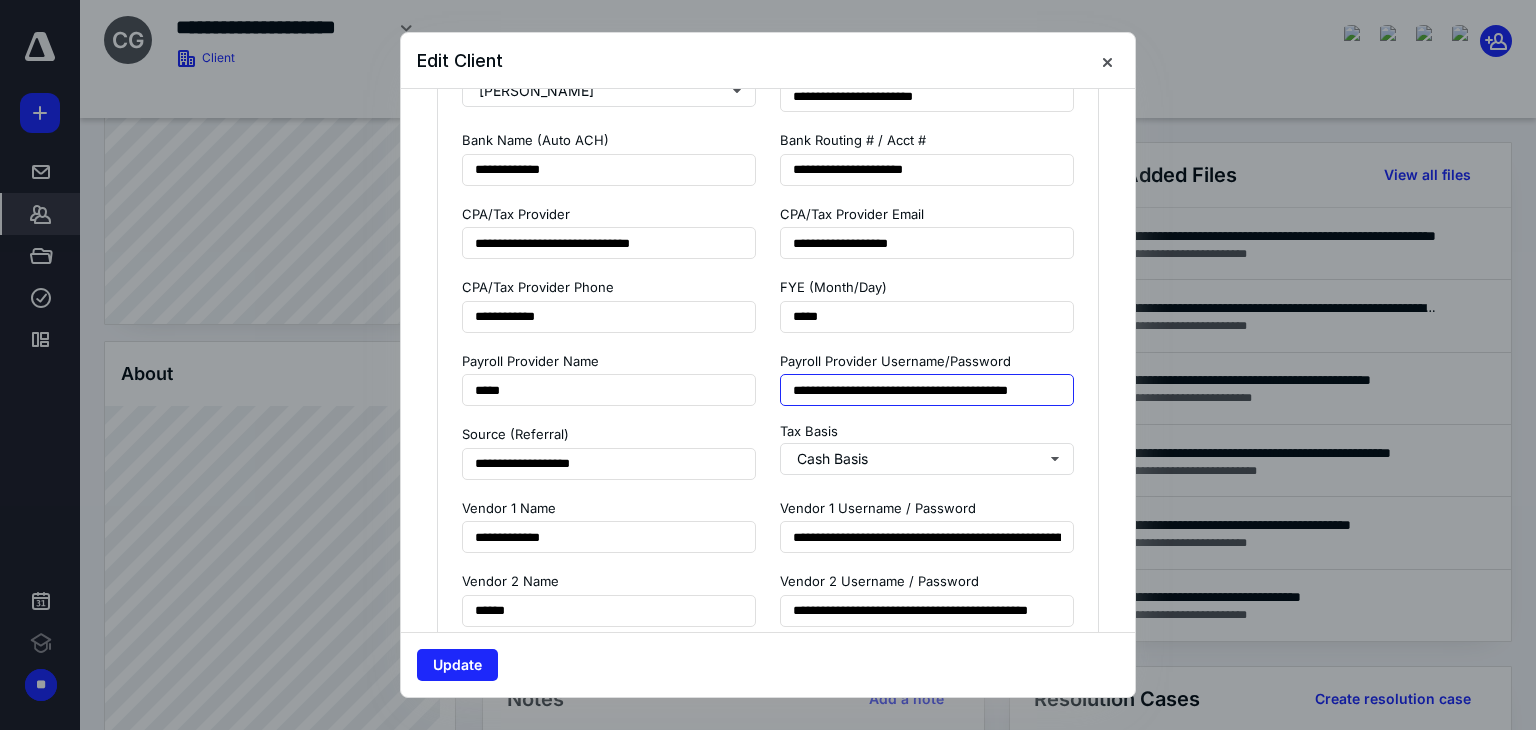 drag, startPoint x: 980, startPoint y: 389, endPoint x: 1009, endPoint y: 389, distance: 29 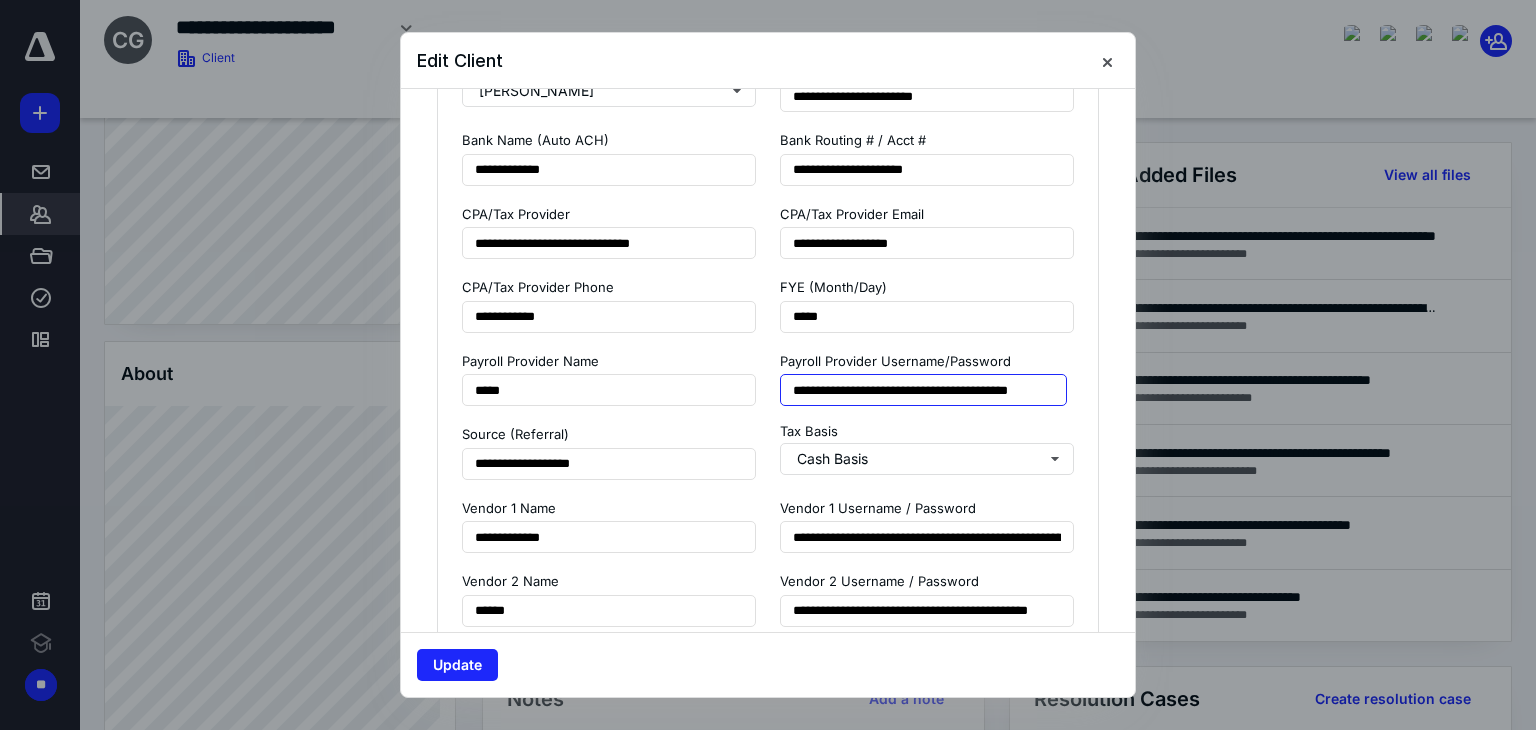 drag, startPoint x: 982, startPoint y: 392, endPoint x: 1124, endPoint y: 380, distance: 142.50613 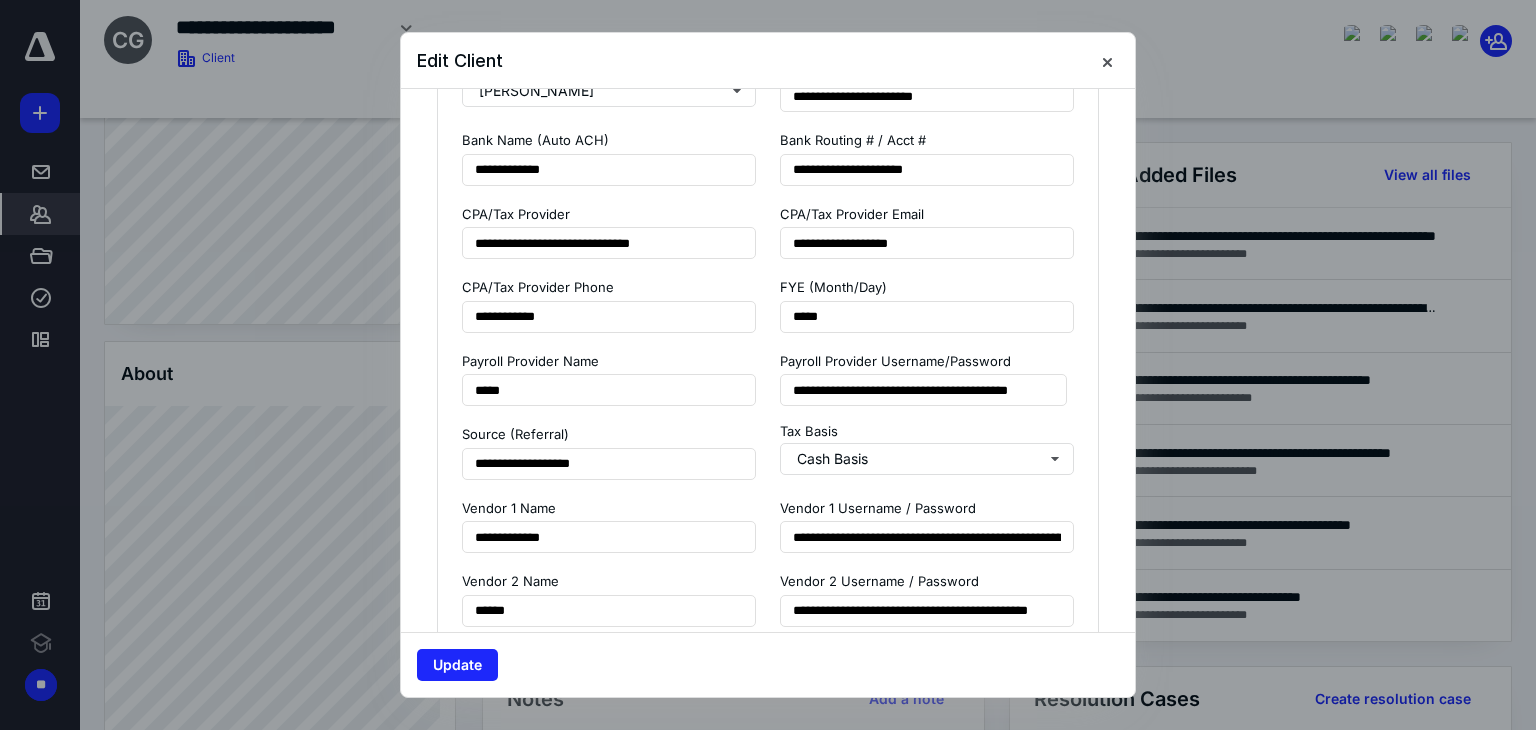 scroll, scrollTop: 0, scrollLeft: 0, axis: both 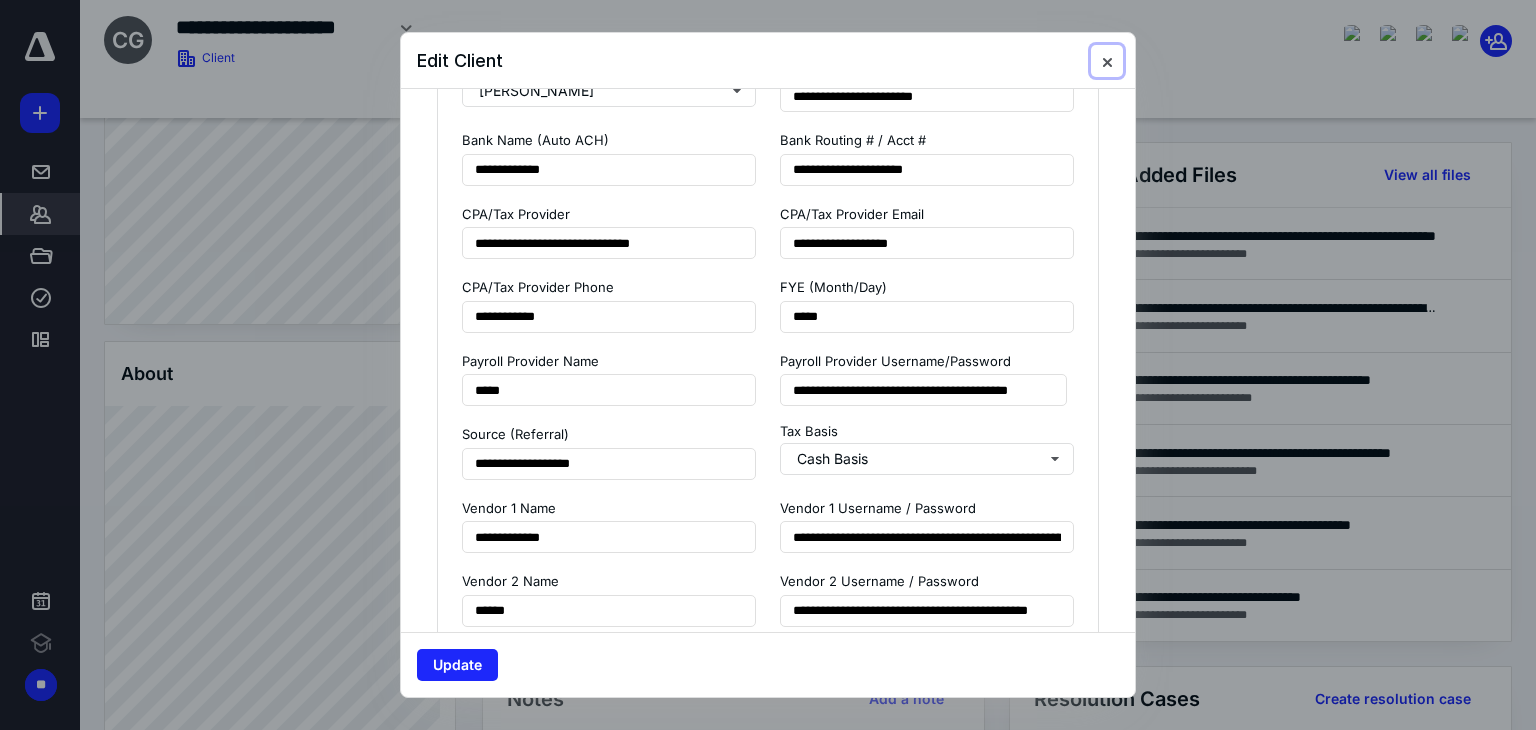 click at bounding box center (1107, 61) 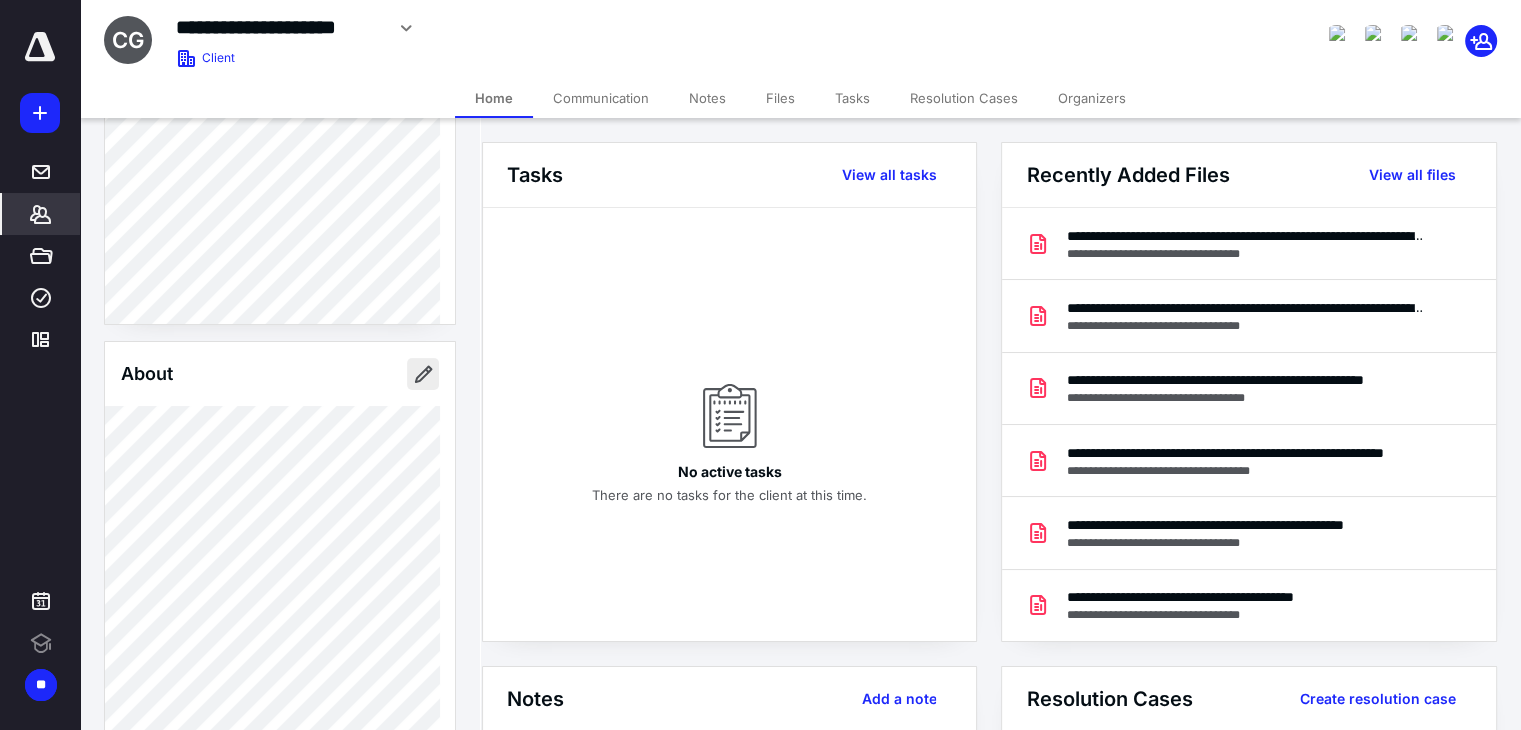 click at bounding box center [423, 374] 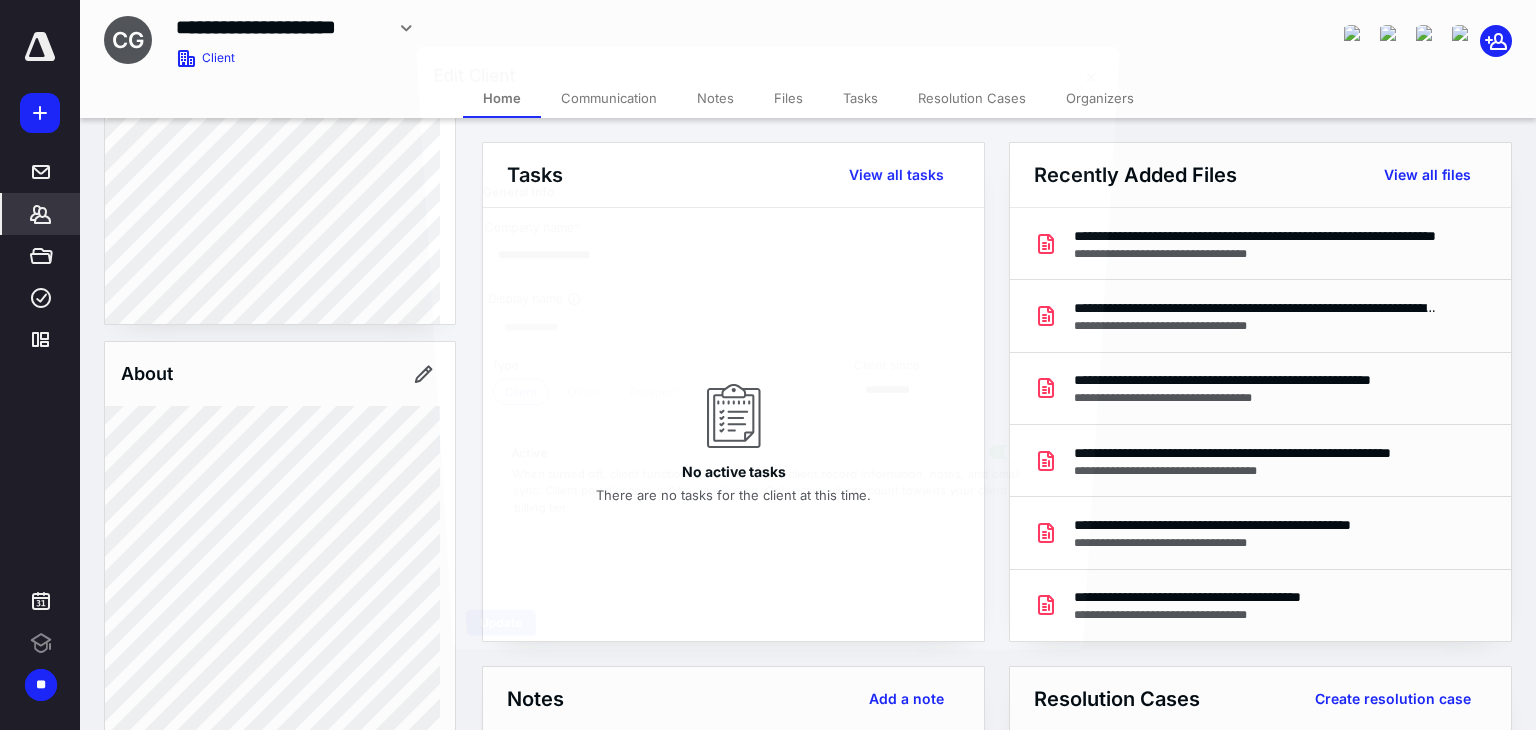 type on "**********" 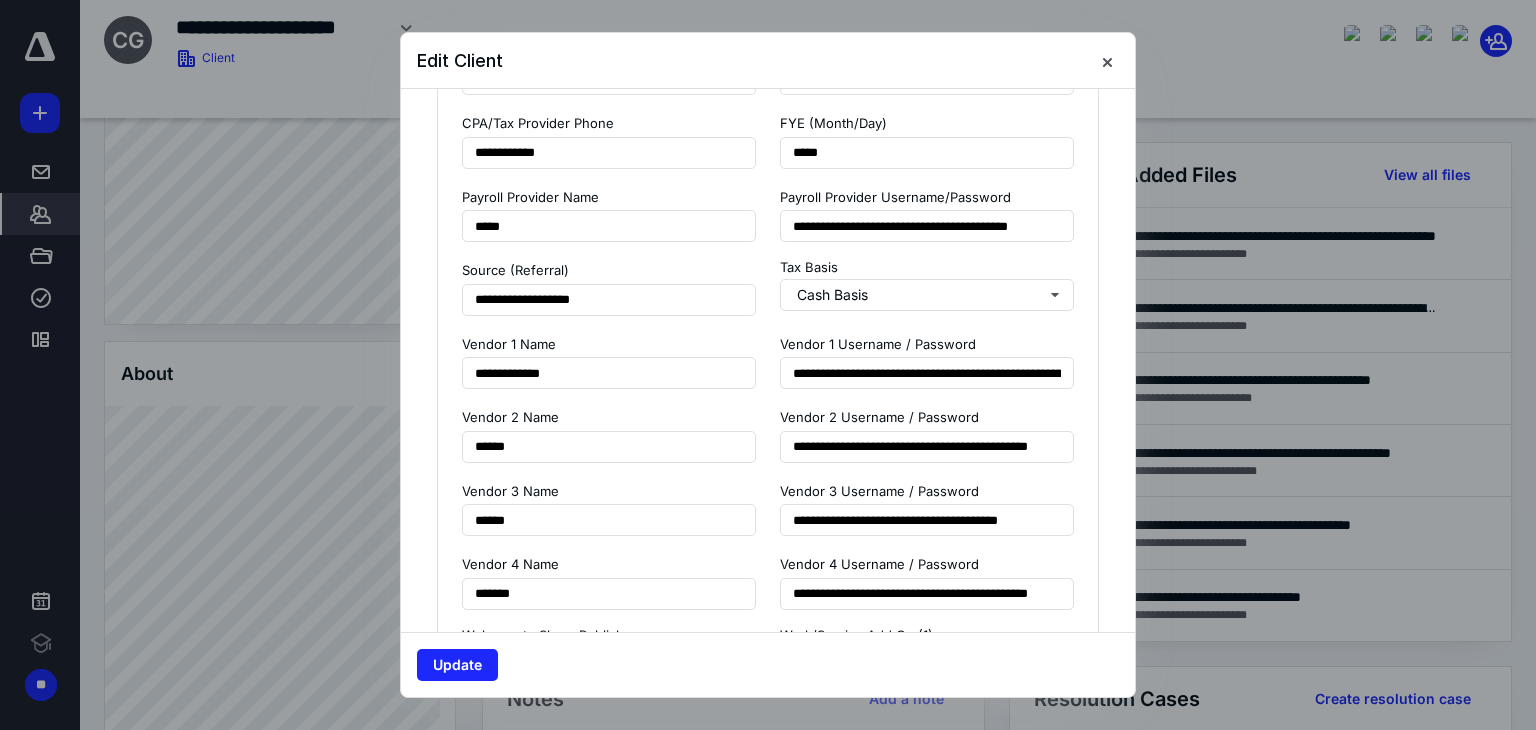 scroll, scrollTop: 1700, scrollLeft: 0, axis: vertical 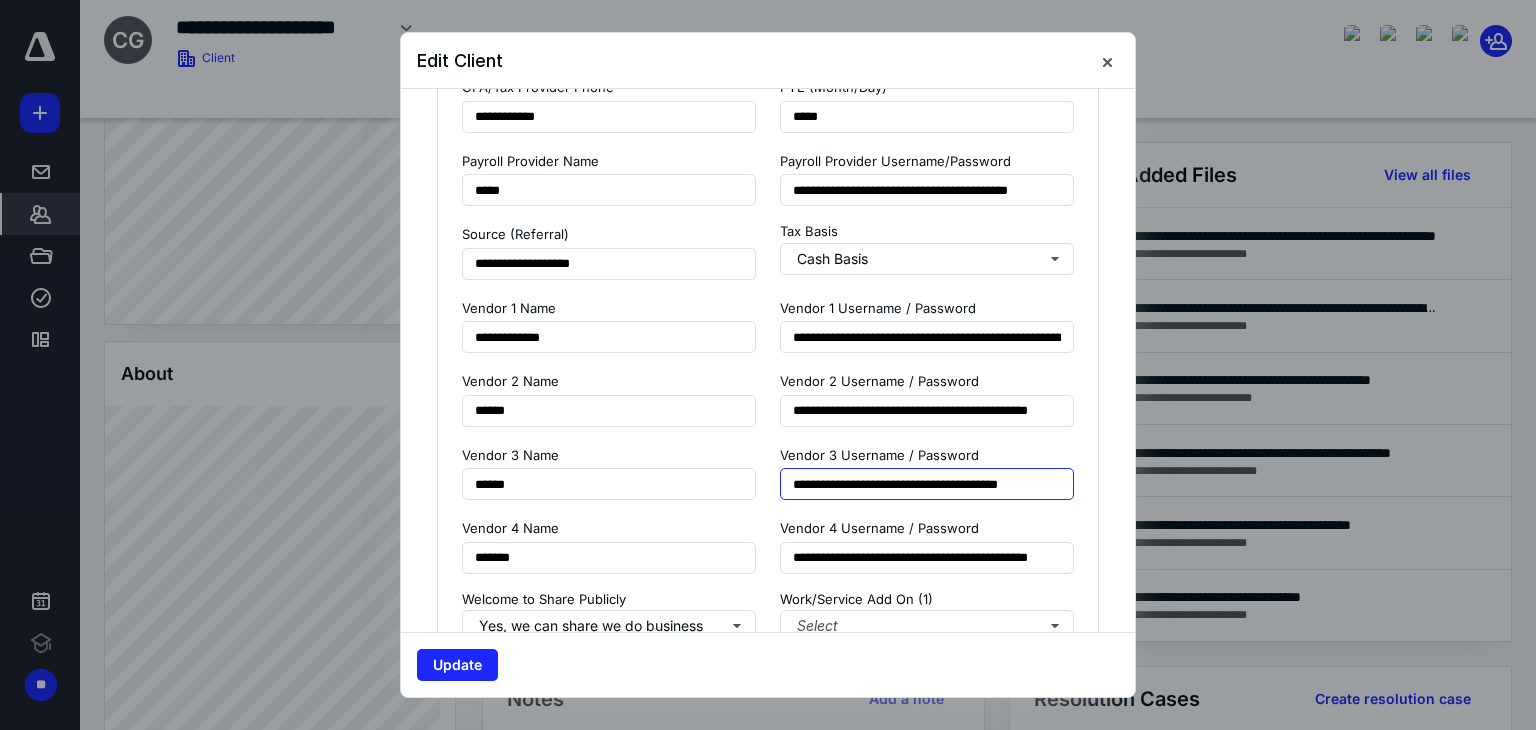 click on "**********" at bounding box center (927, 484) 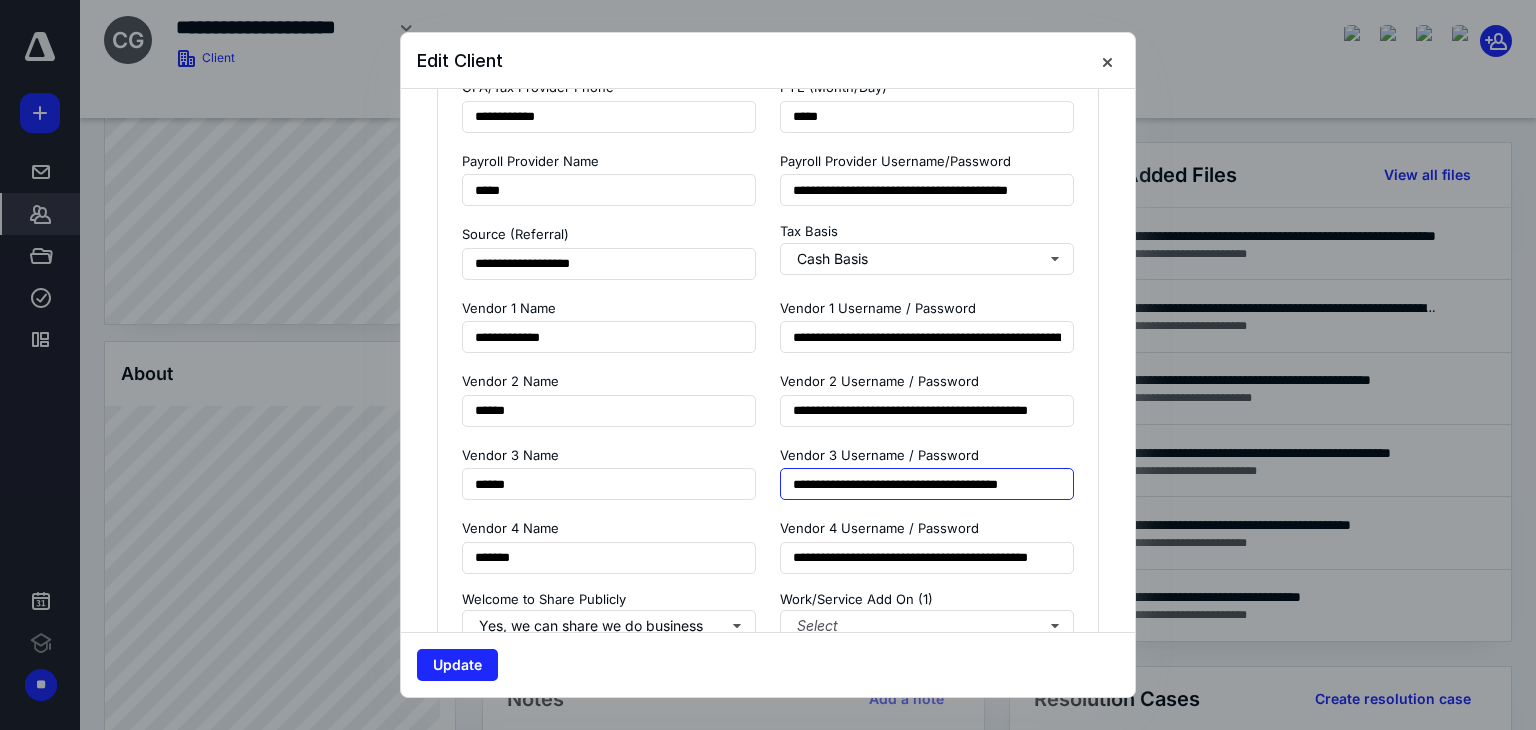 scroll, scrollTop: 0, scrollLeft: 11, axis: horizontal 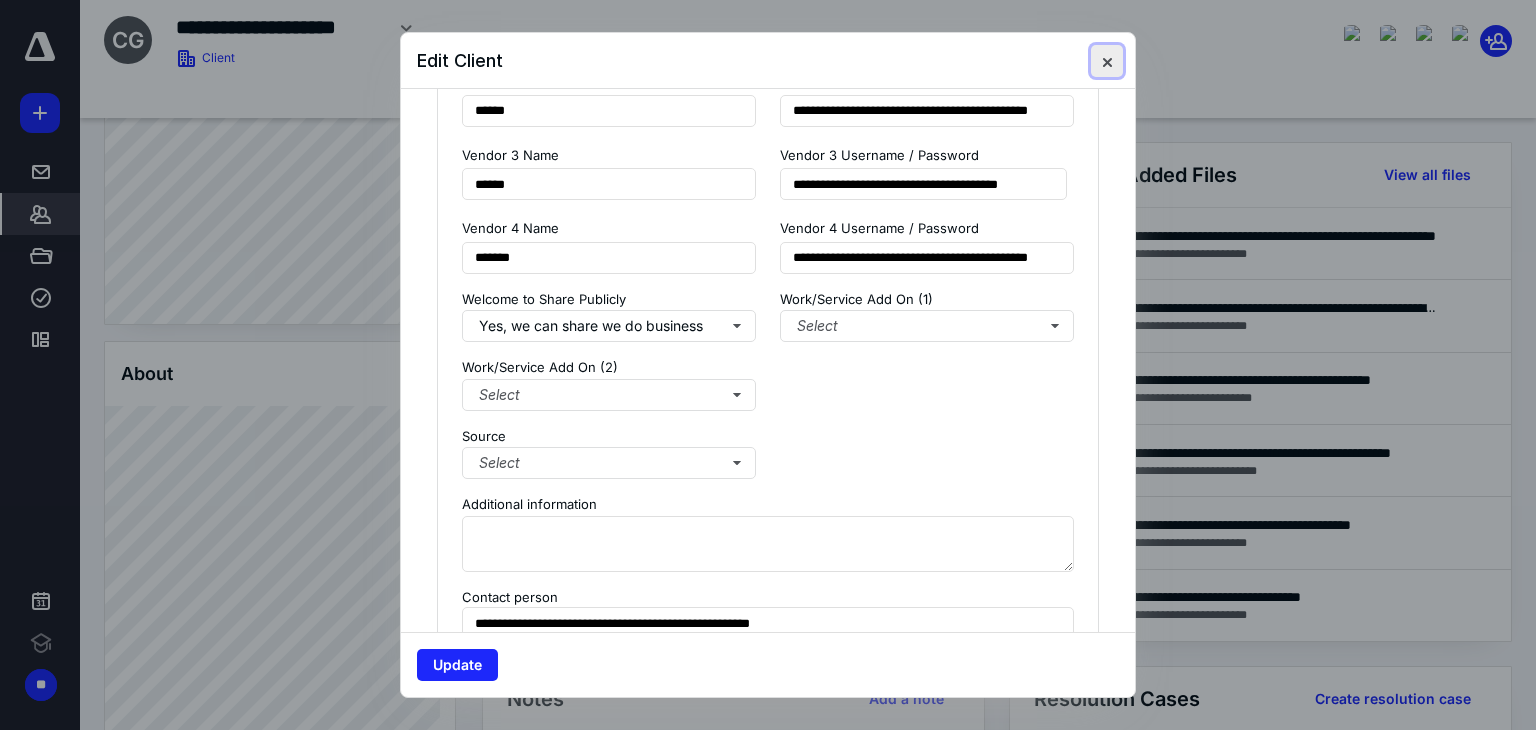 click at bounding box center (1107, 61) 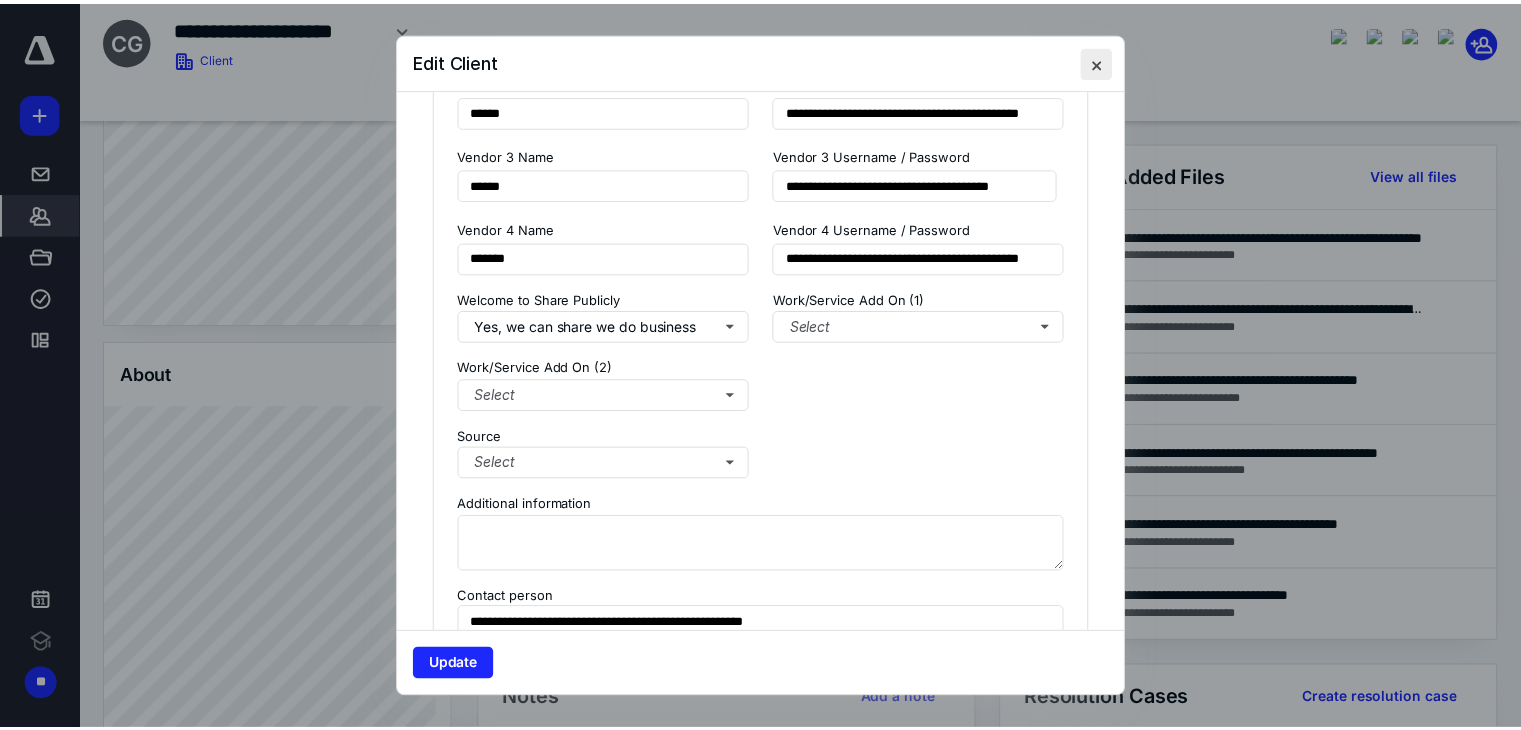 scroll, scrollTop: 0, scrollLeft: 0, axis: both 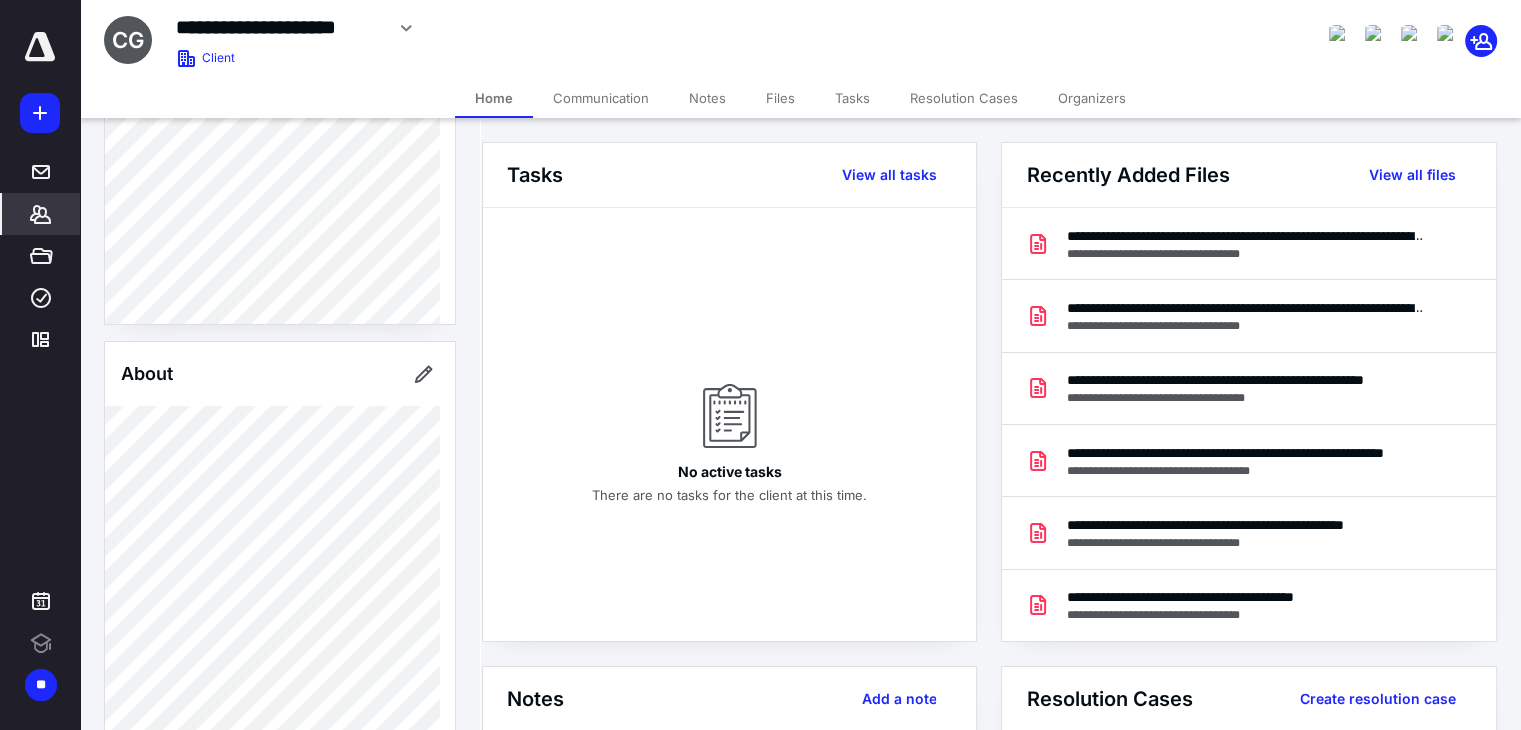 click on "**********" at bounding box center (601, 28) 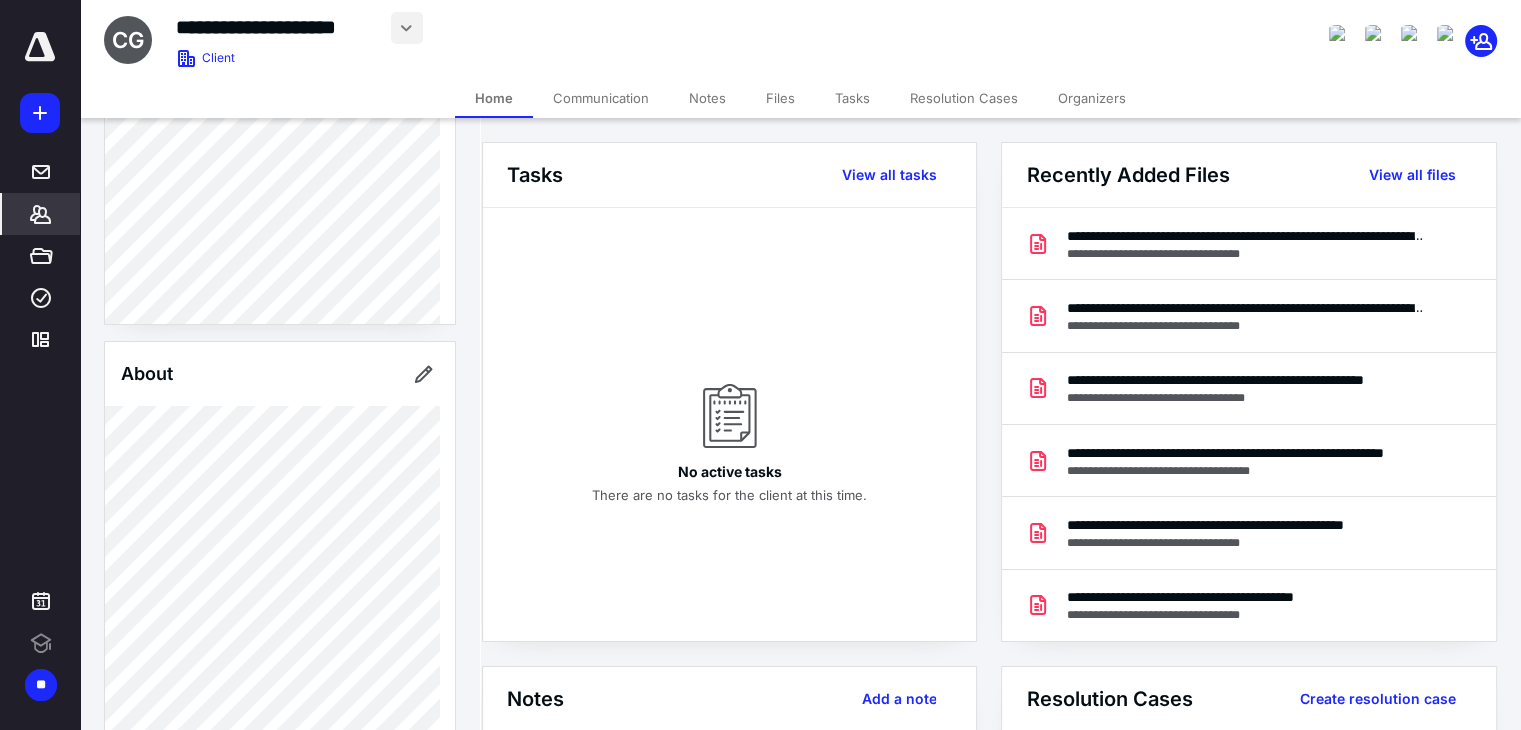 click at bounding box center (407, 28) 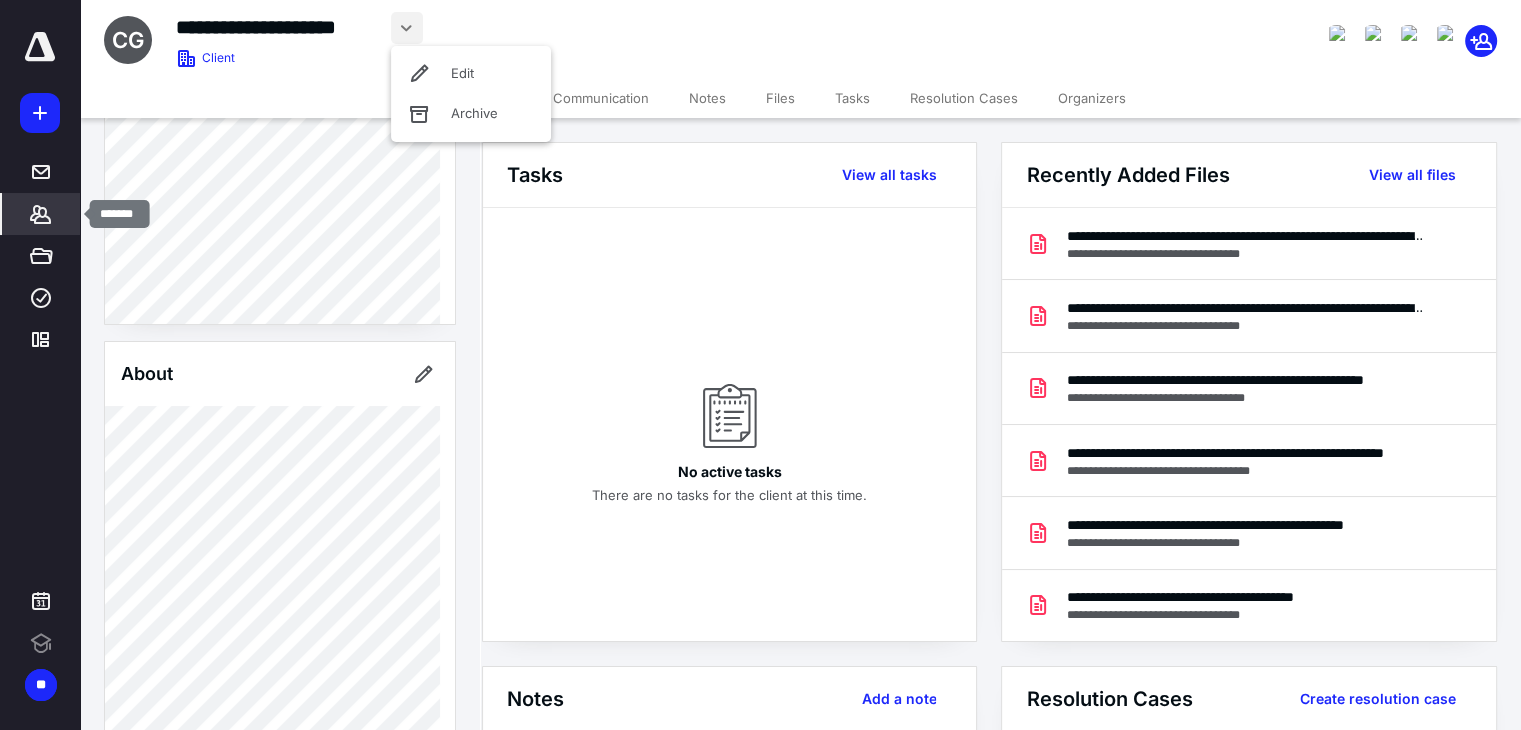 click 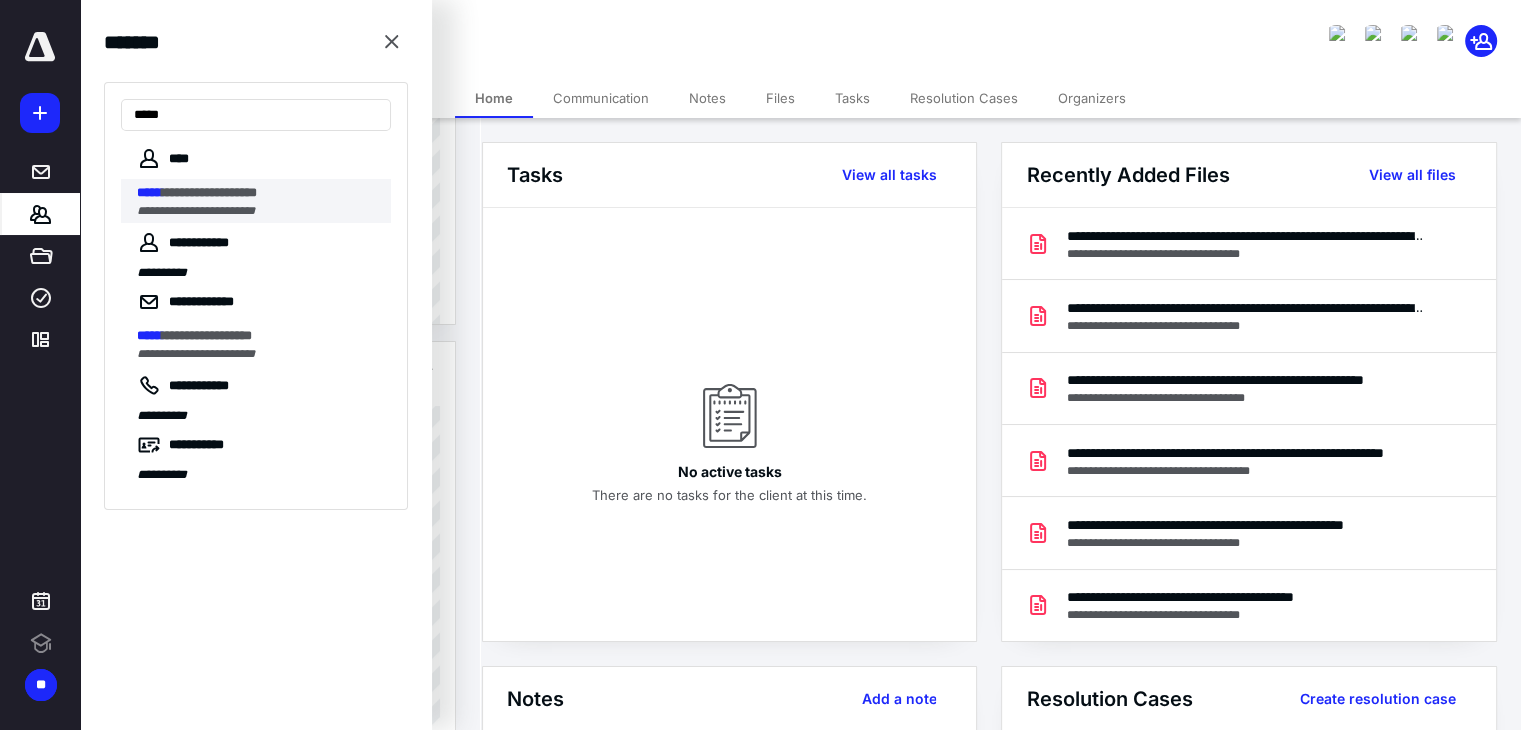 type on "*****" 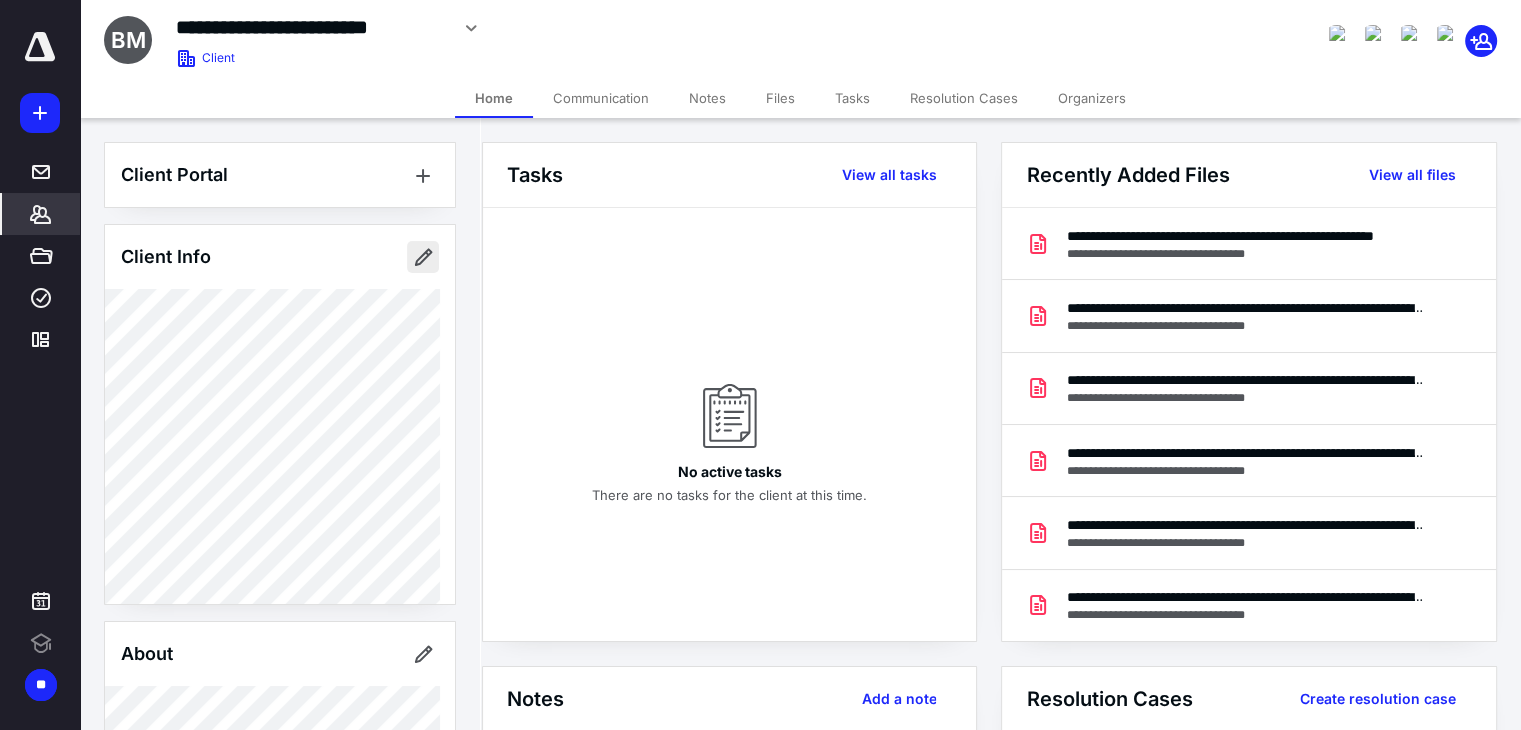 click at bounding box center (423, 257) 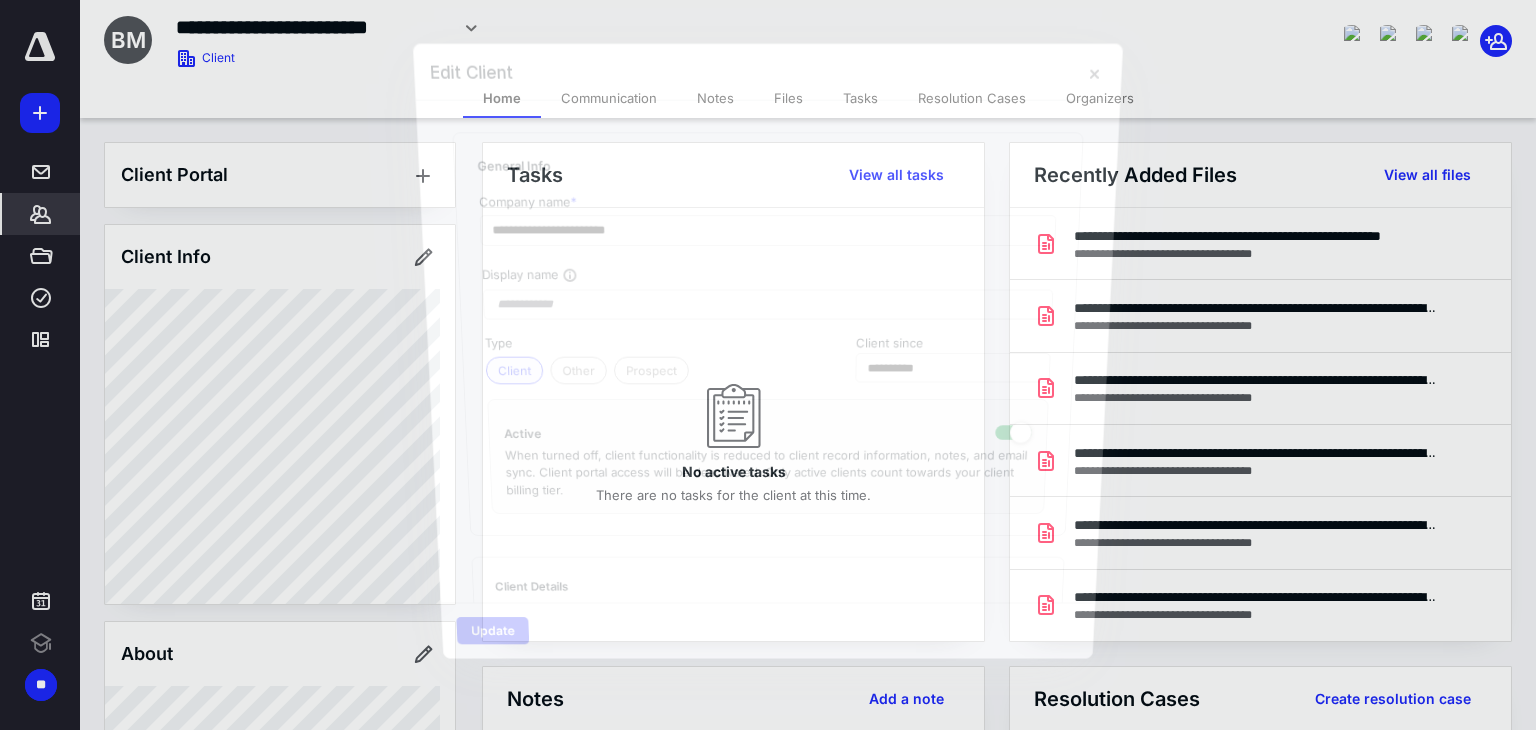 type on "**********" 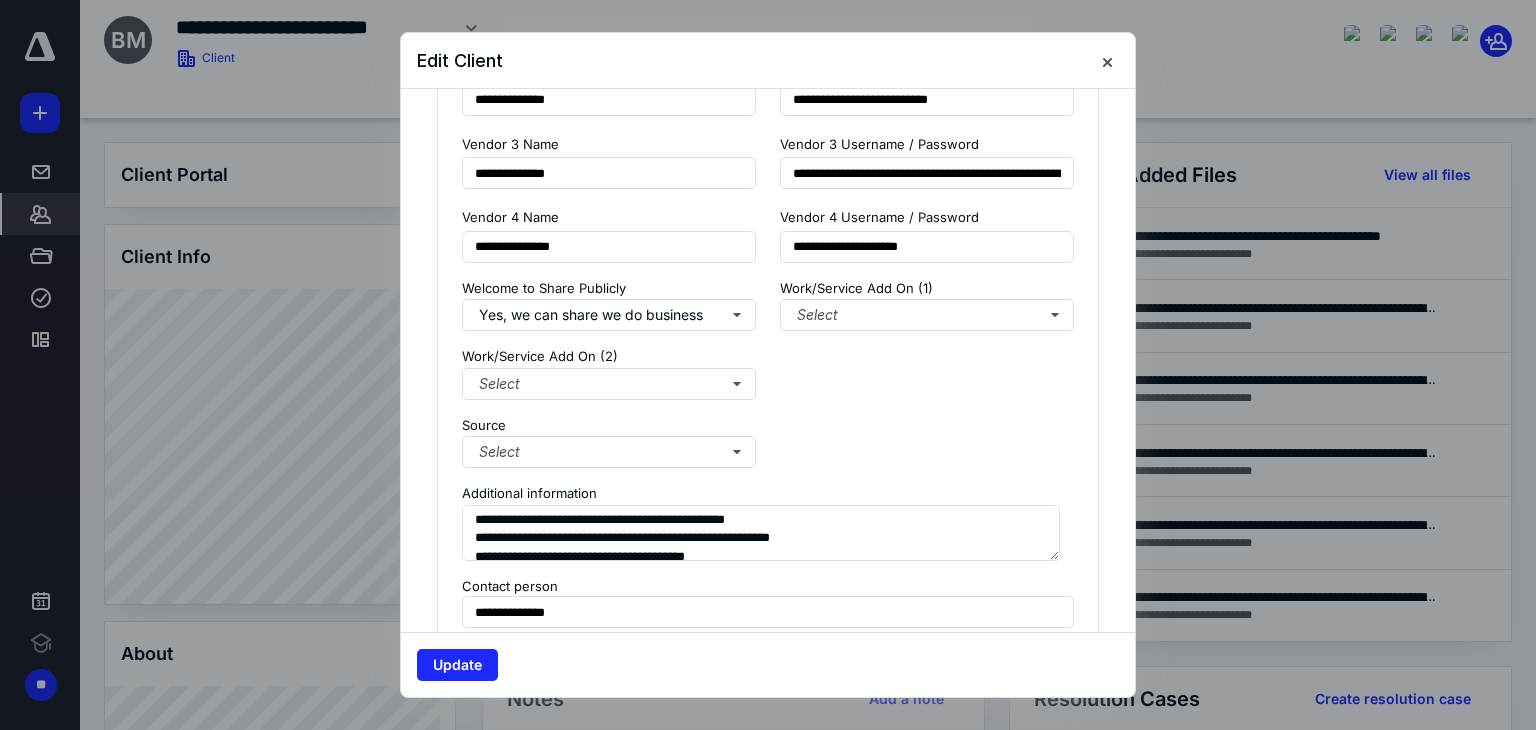 scroll, scrollTop: 2000, scrollLeft: 0, axis: vertical 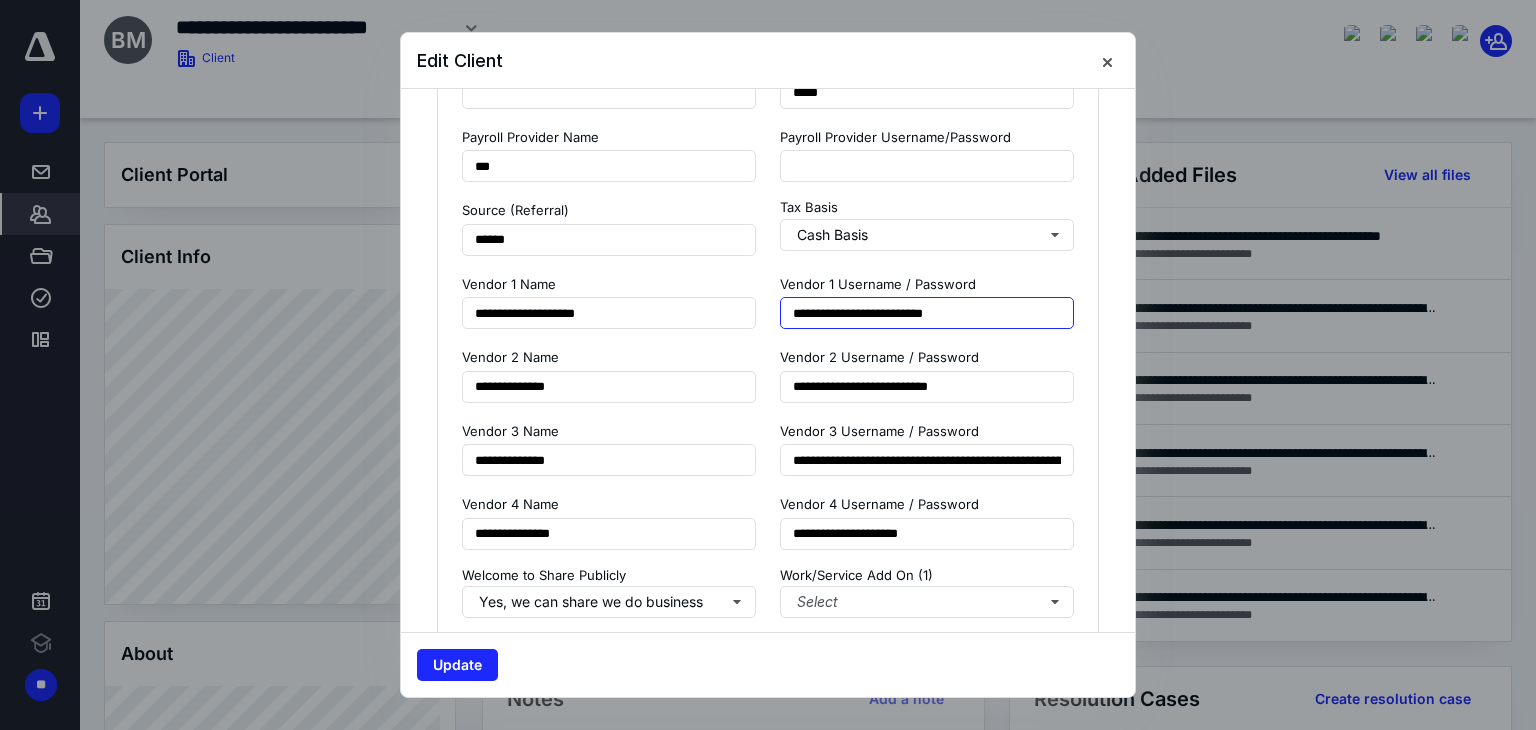 drag, startPoint x: 782, startPoint y: 309, endPoint x: 869, endPoint y: 306, distance: 87.05171 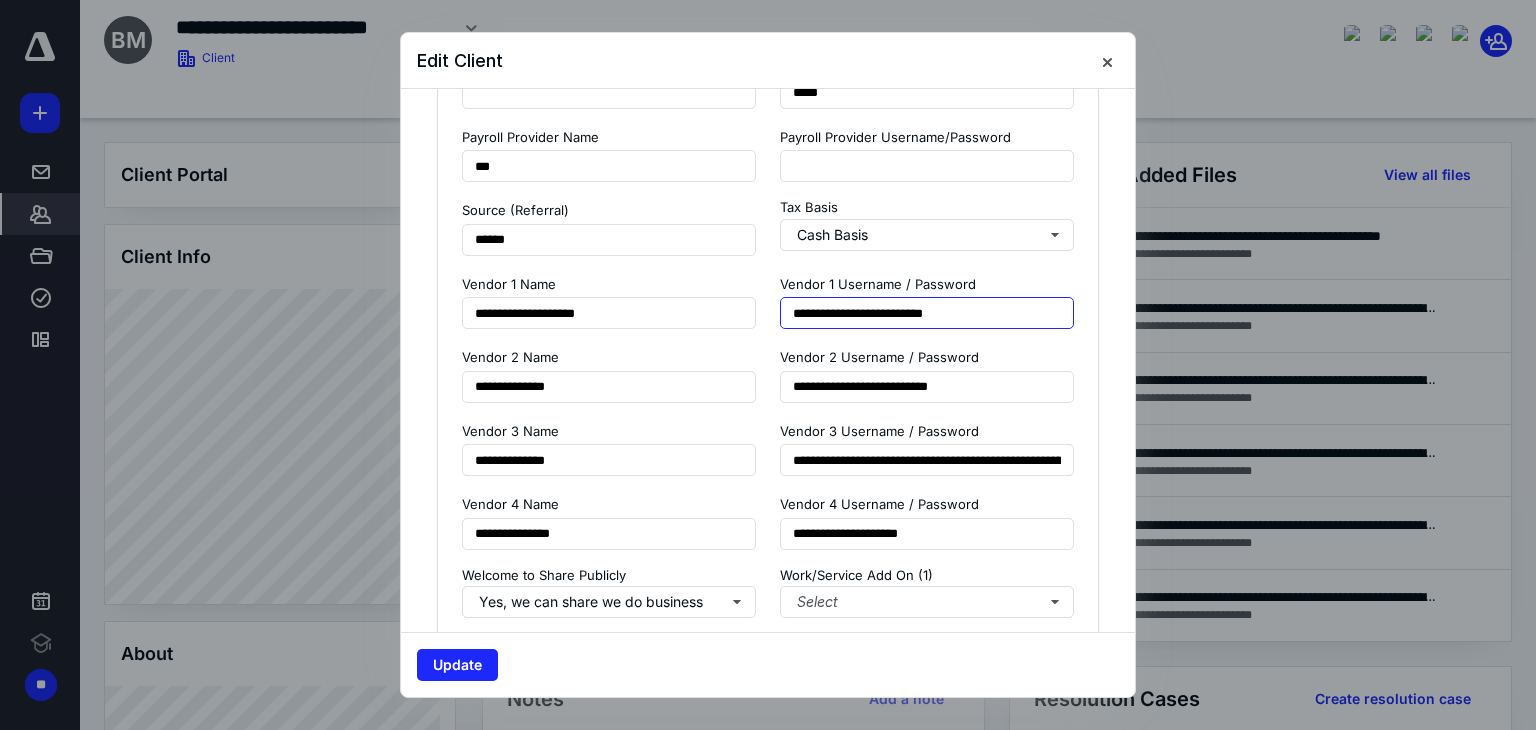 drag, startPoint x: 949, startPoint y: 313, endPoint x: 885, endPoint y: 325, distance: 65.11528 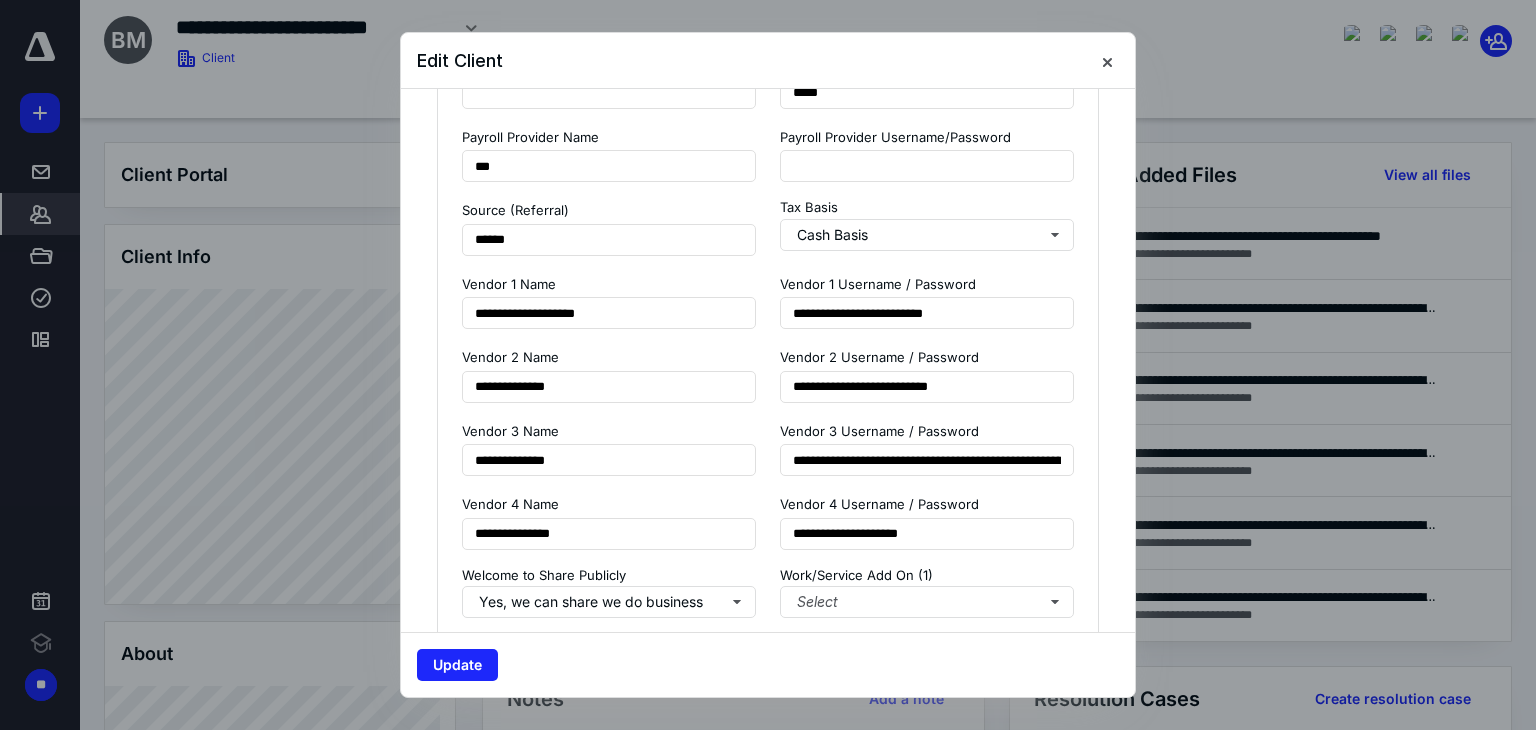 scroll, scrollTop: 1600, scrollLeft: 0, axis: vertical 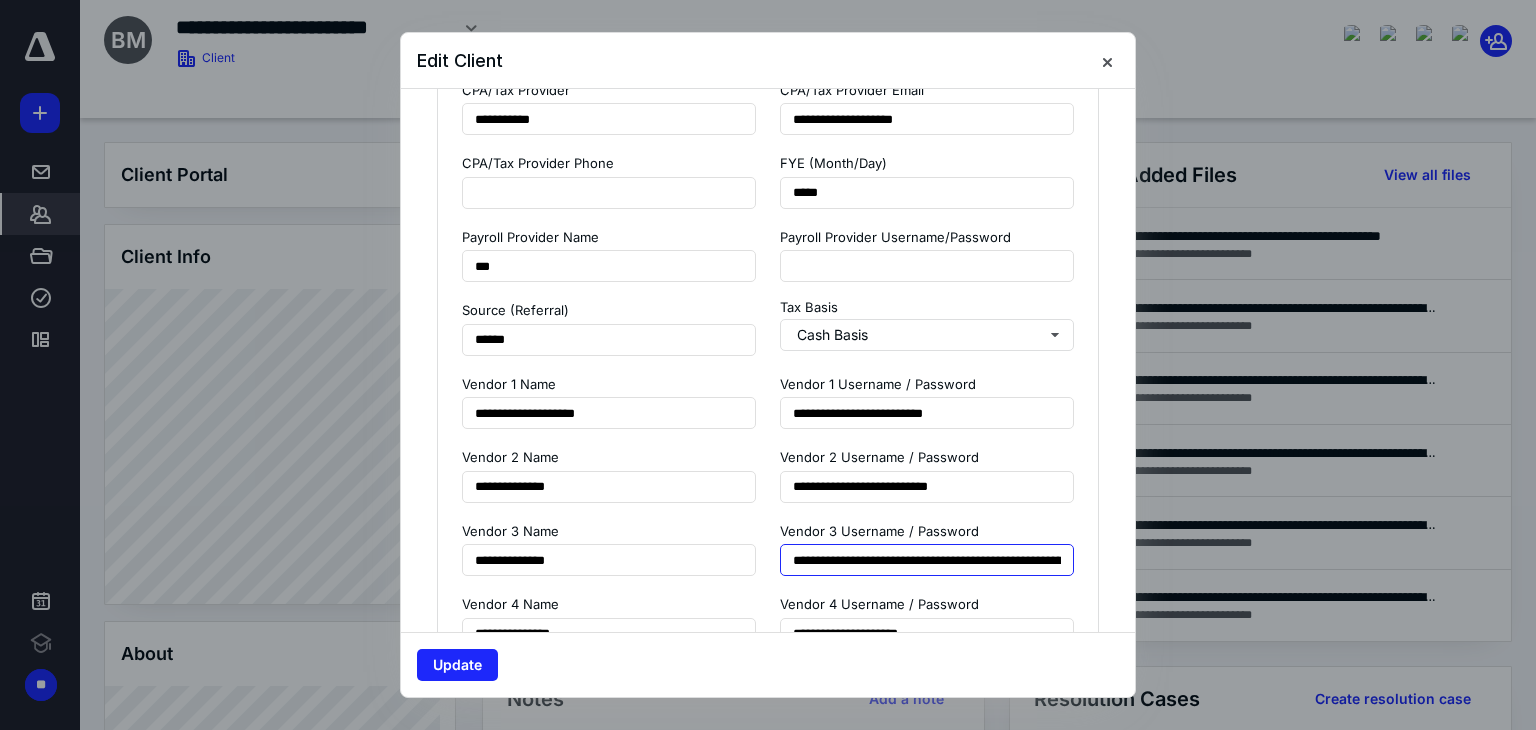 click on "**********" at bounding box center [927, 560] 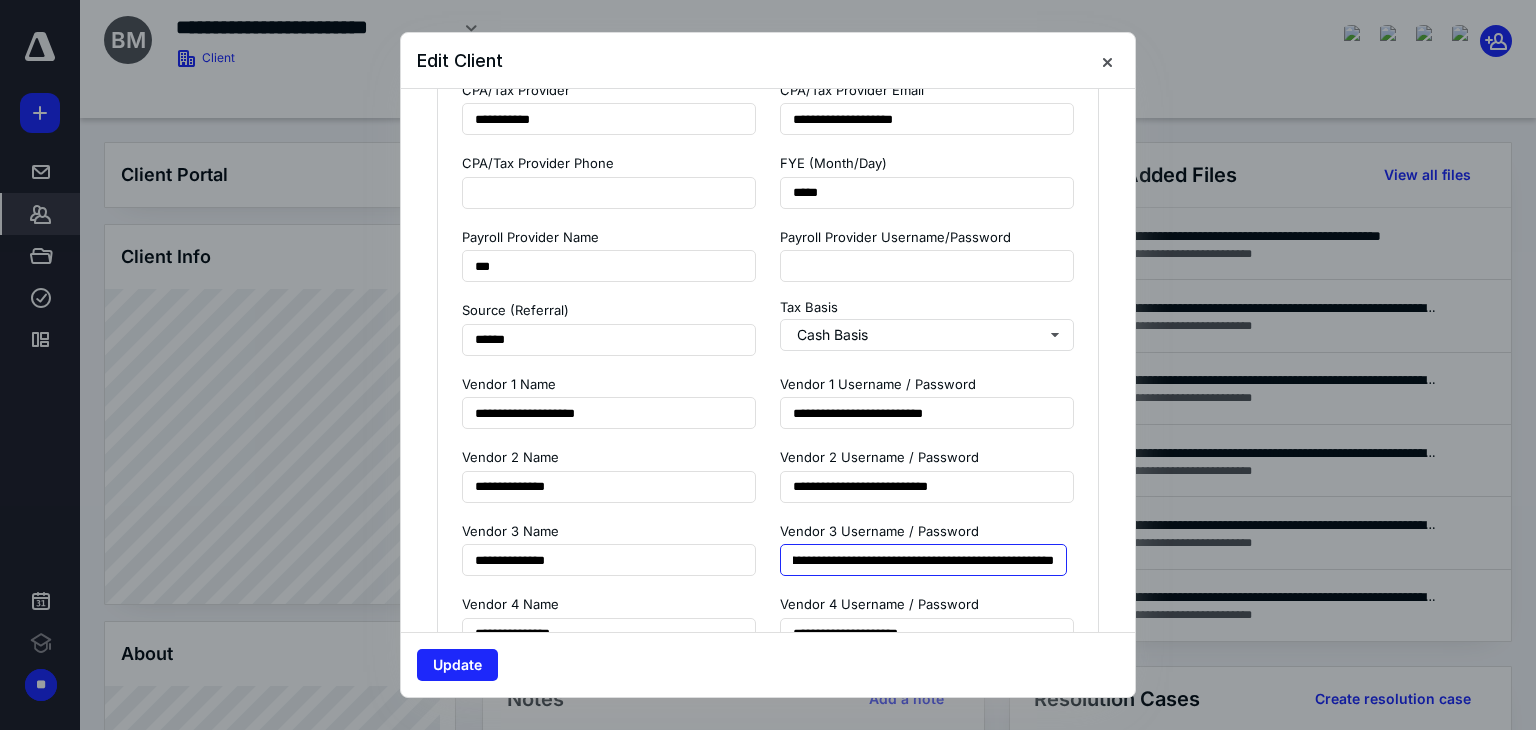 scroll, scrollTop: 0, scrollLeft: 180, axis: horizontal 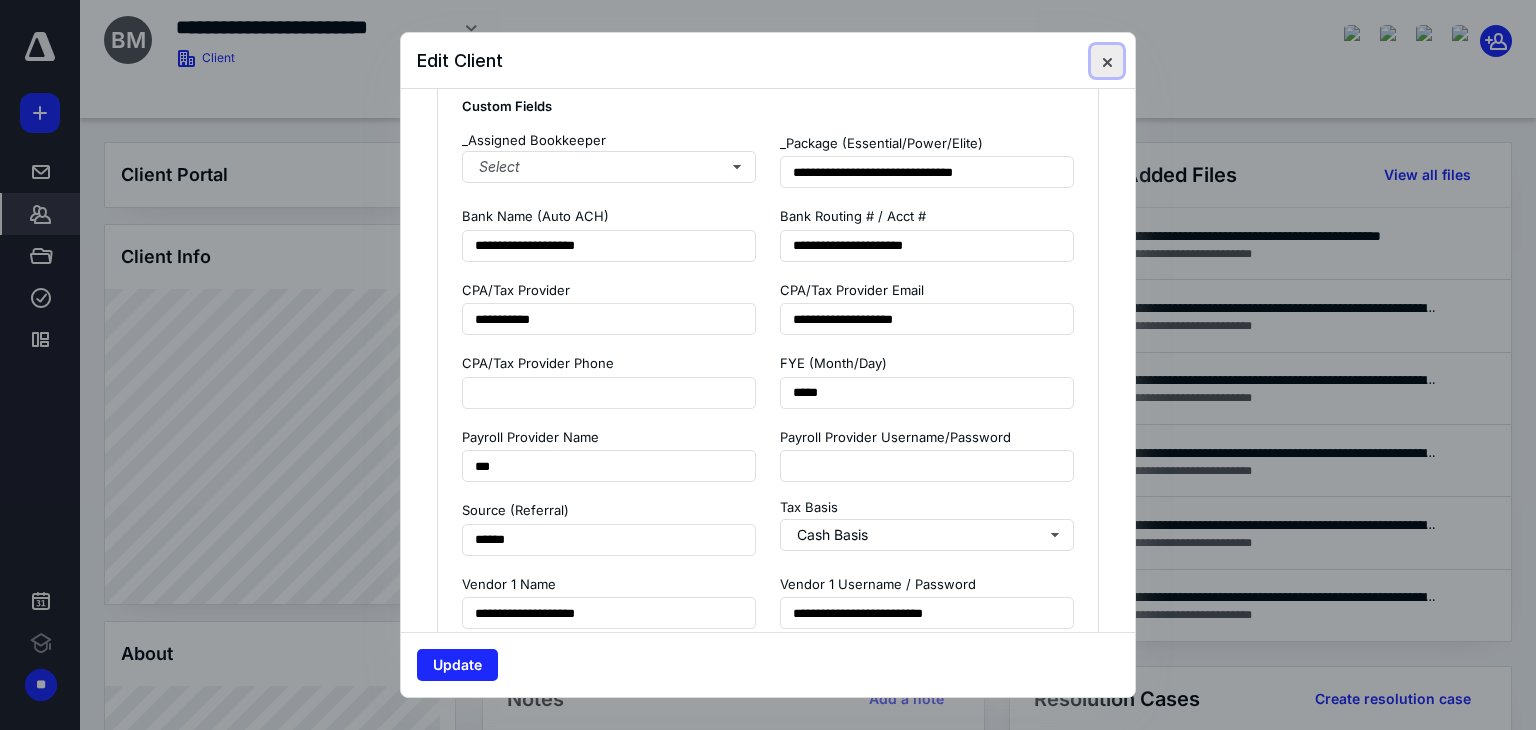 click at bounding box center (1107, 61) 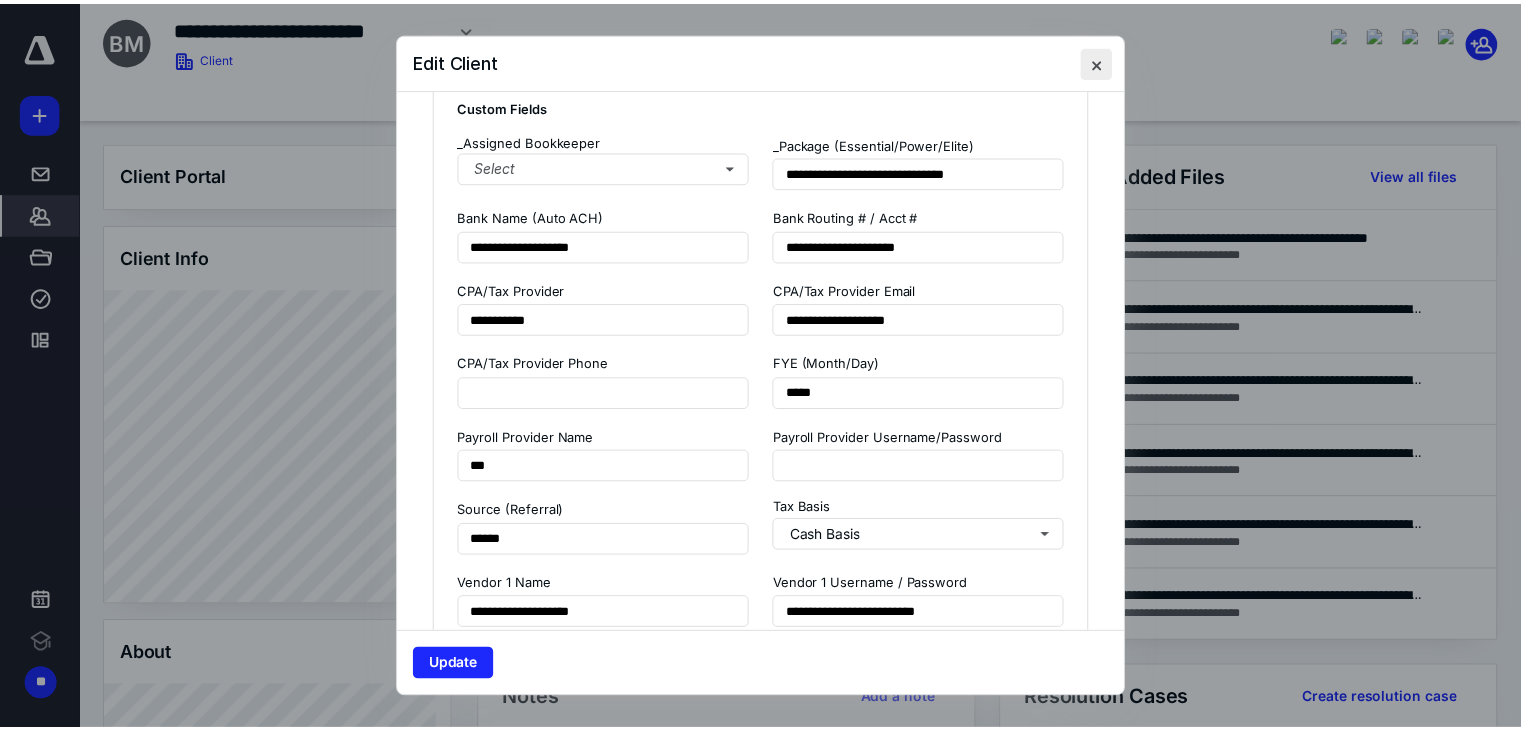 scroll, scrollTop: 0, scrollLeft: 0, axis: both 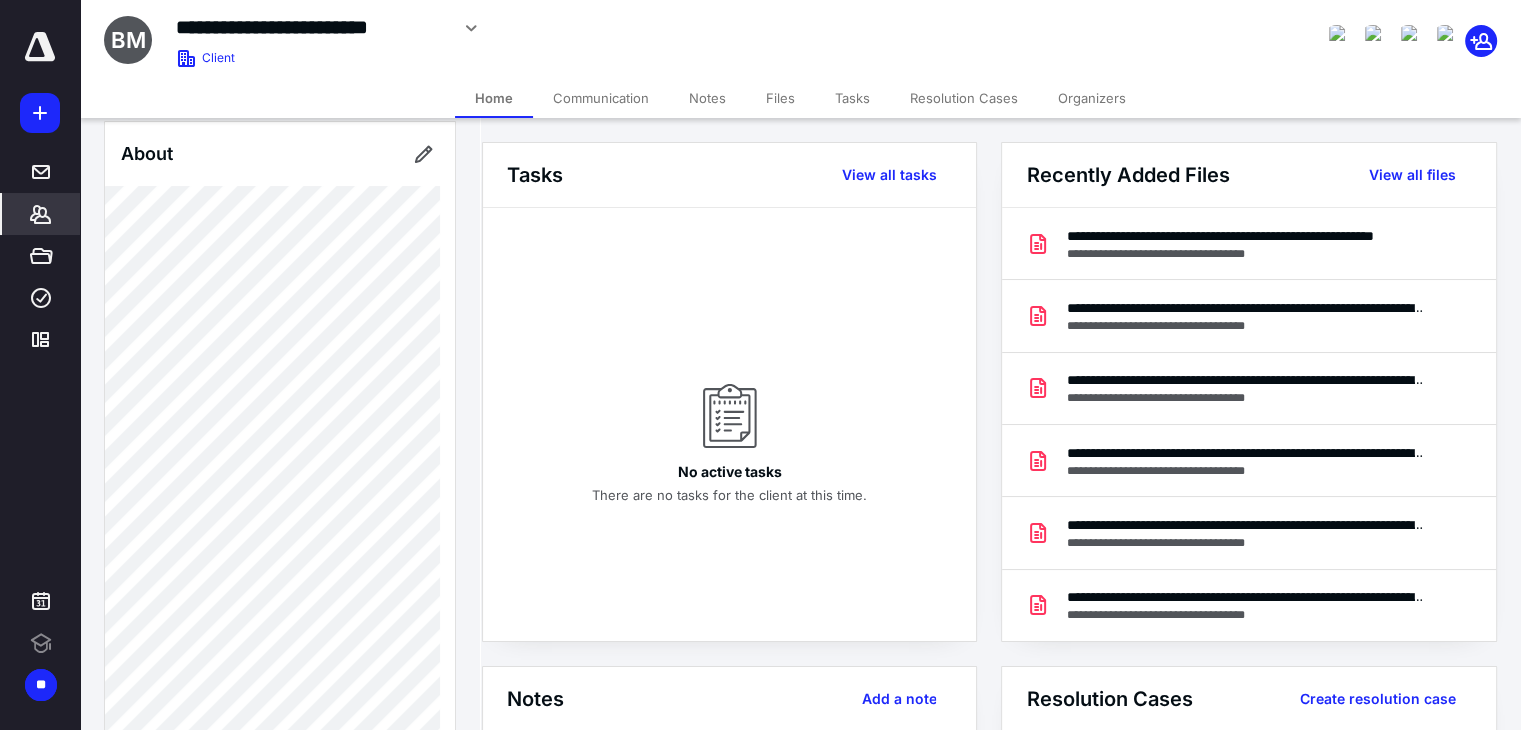 click on "Client" at bounding box center (218, 58) 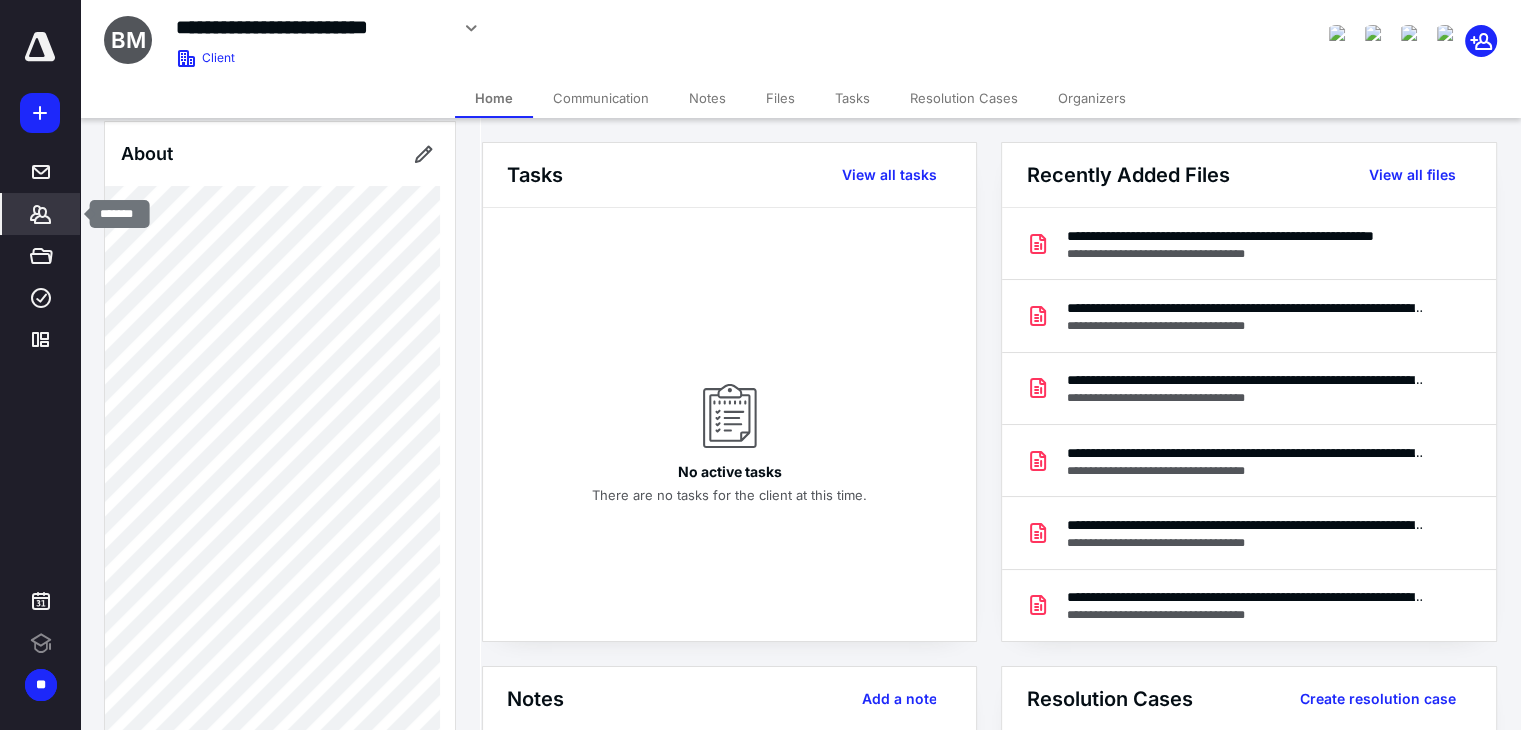 click on "*******" at bounding box center (41, 214) 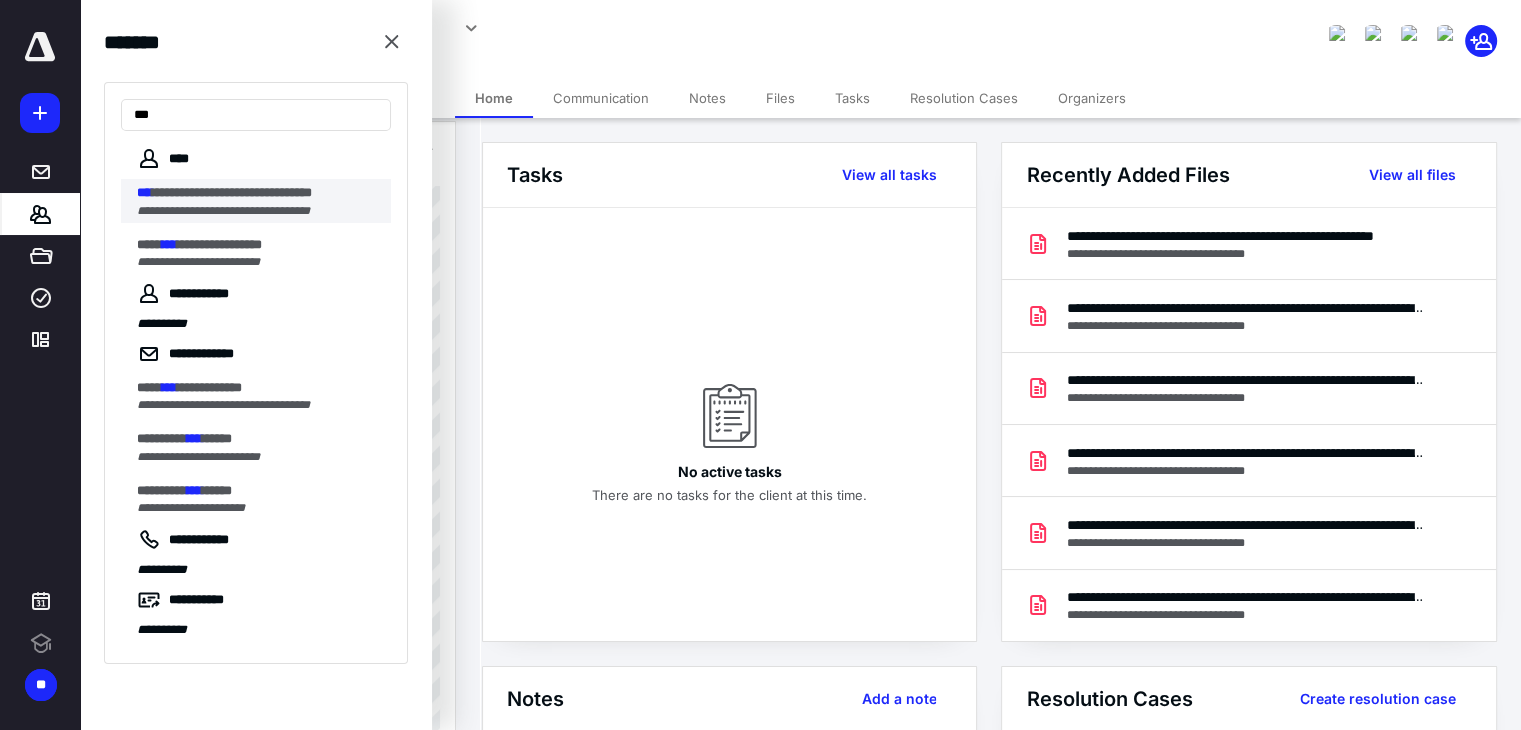 type on "***" 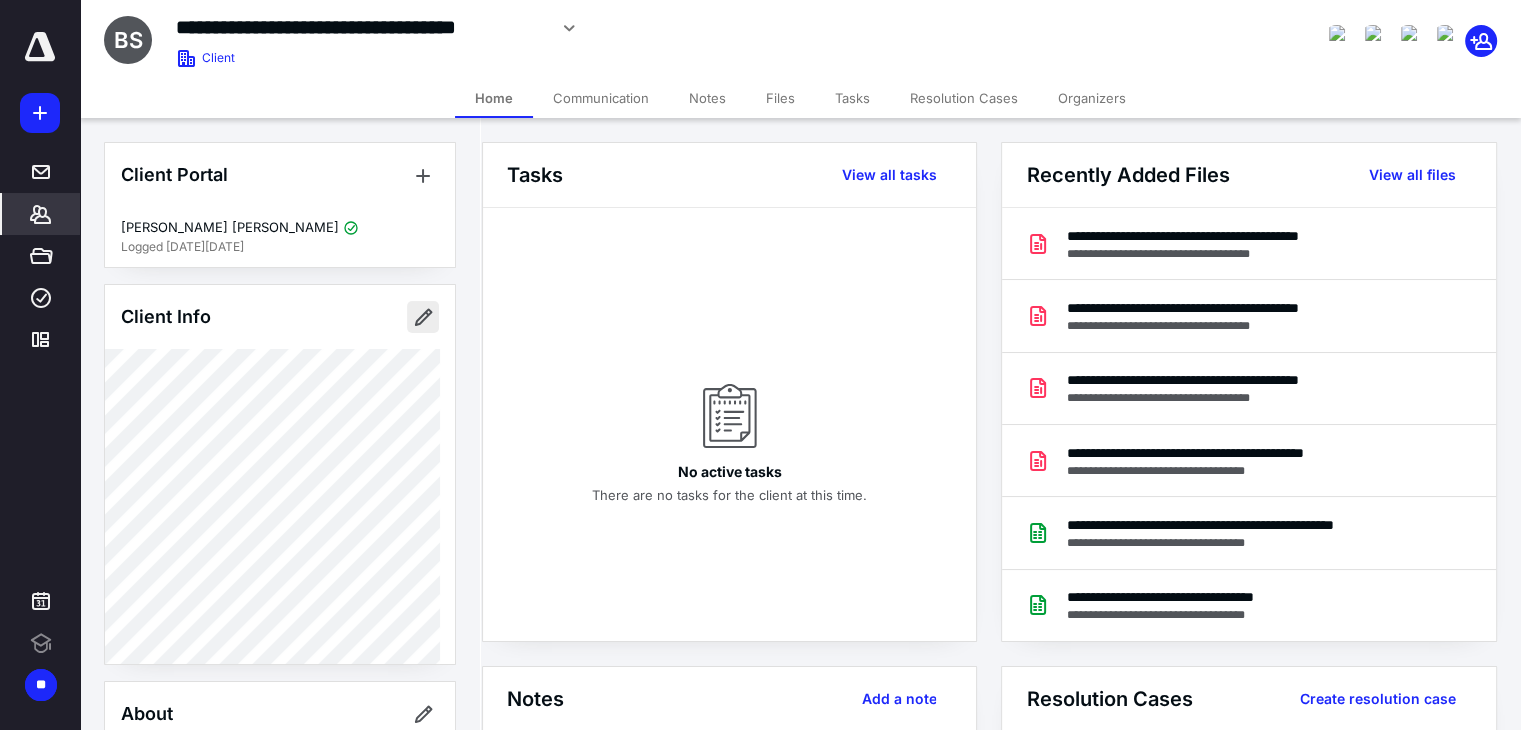 click at bounding box center (423, 317) 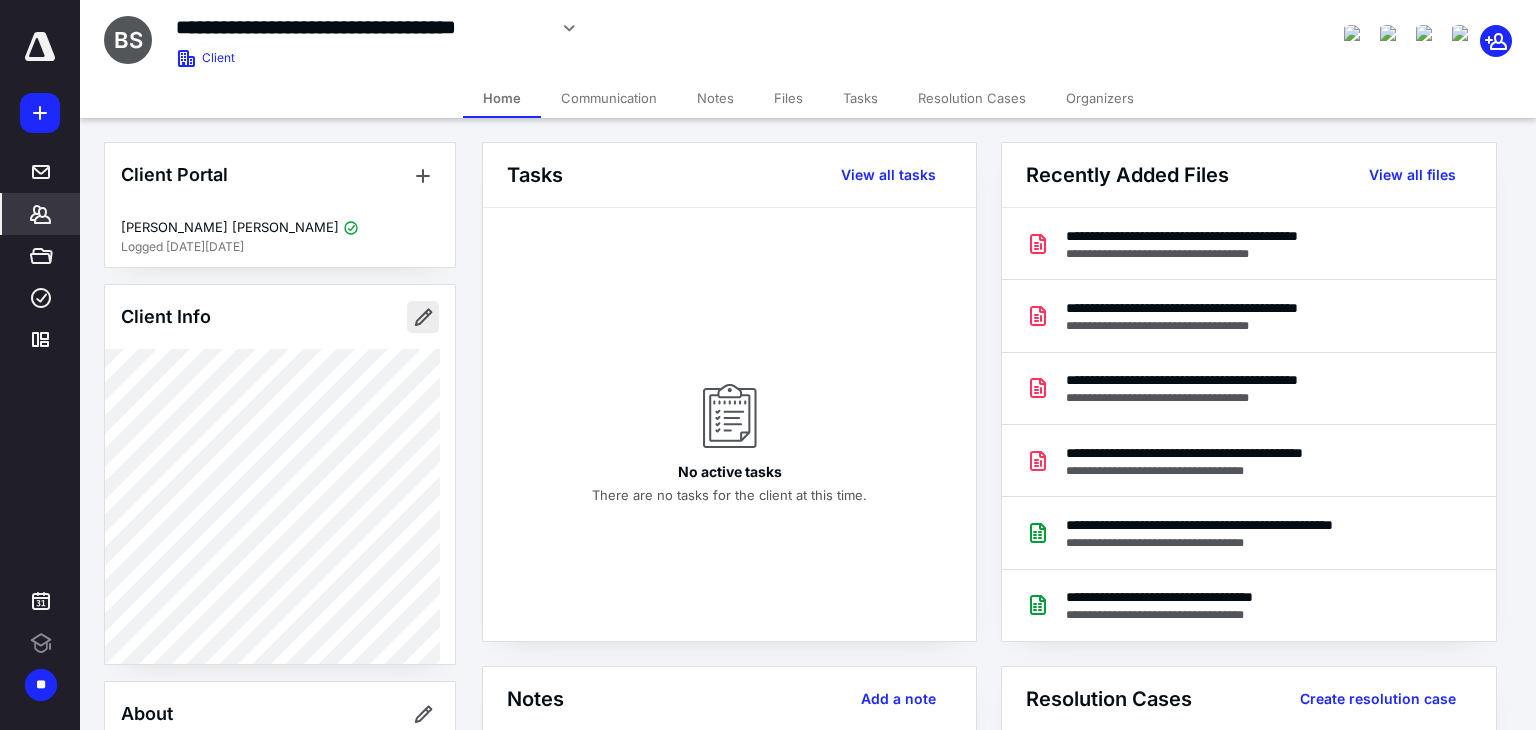 type on "**********" 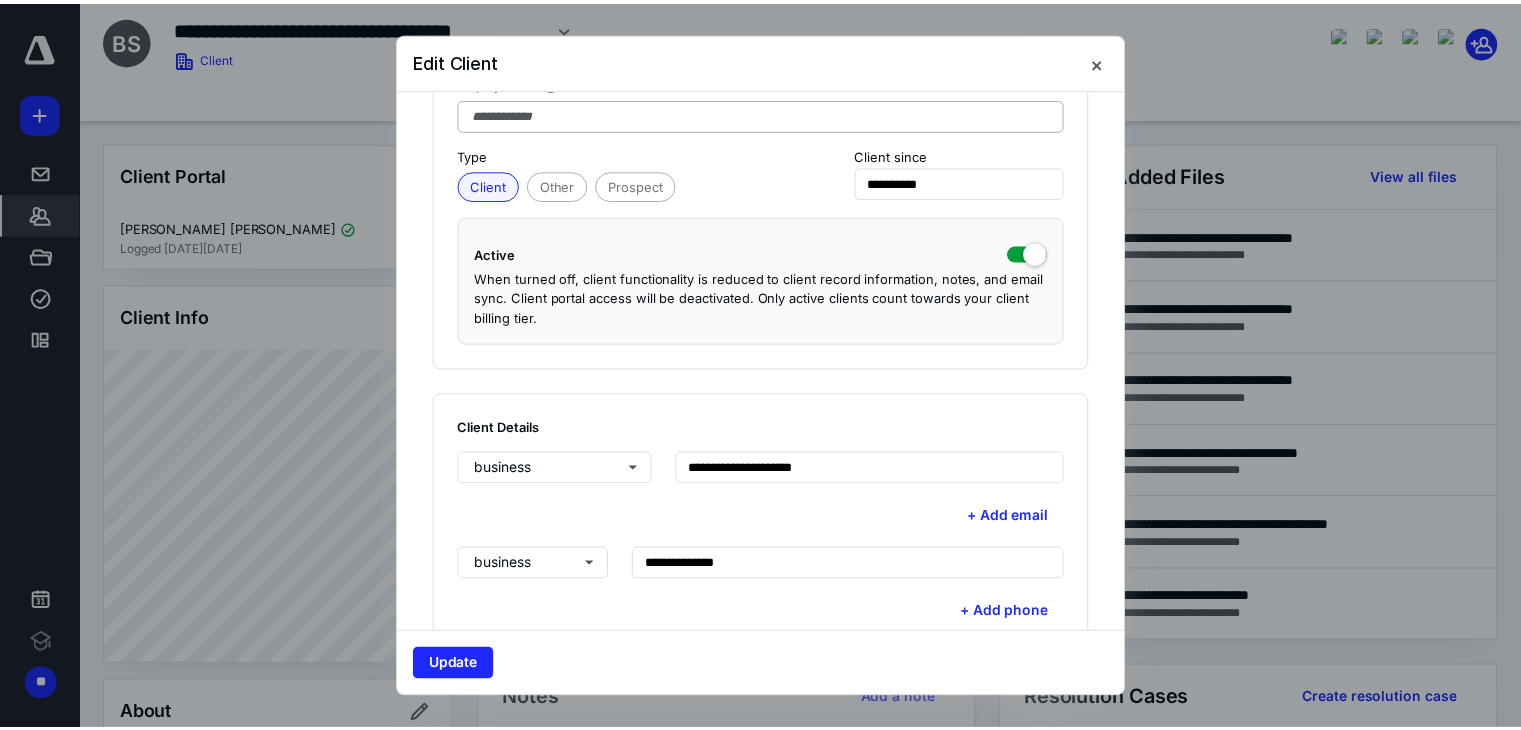 scroll, scrollTop: 0, scrollLeft: 0, axis: both 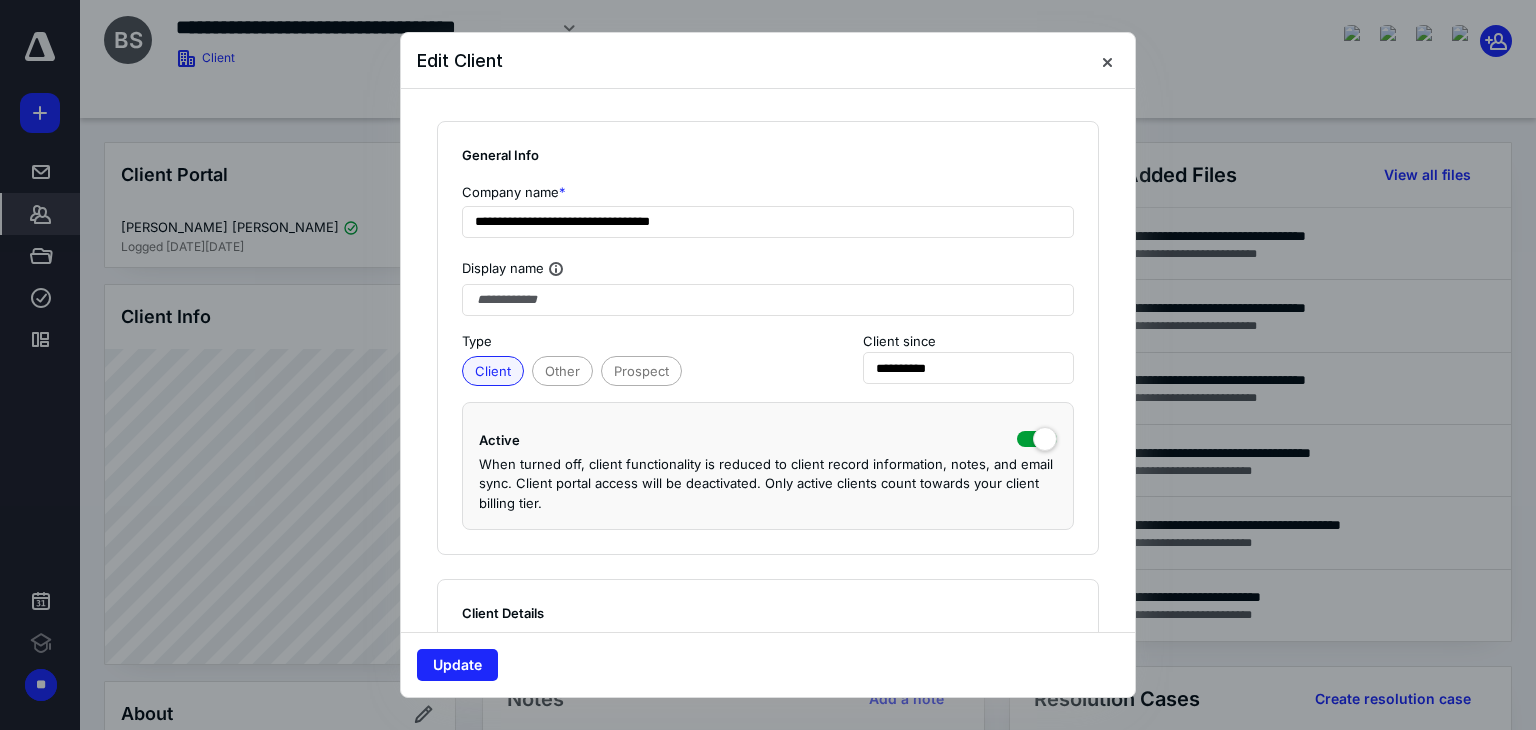click at bounding box center [1107, 61] 